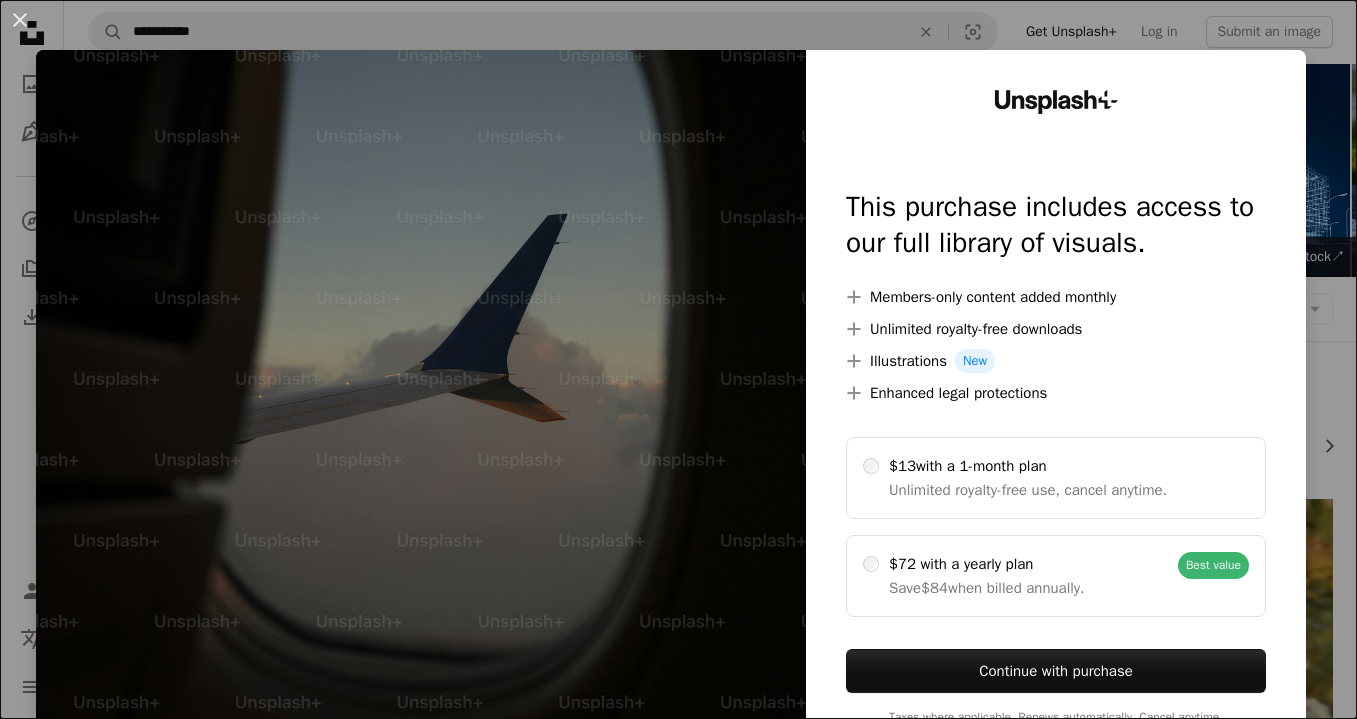 scroll, scrollTop: 12729, scrollLeft: 0, axis: vertical 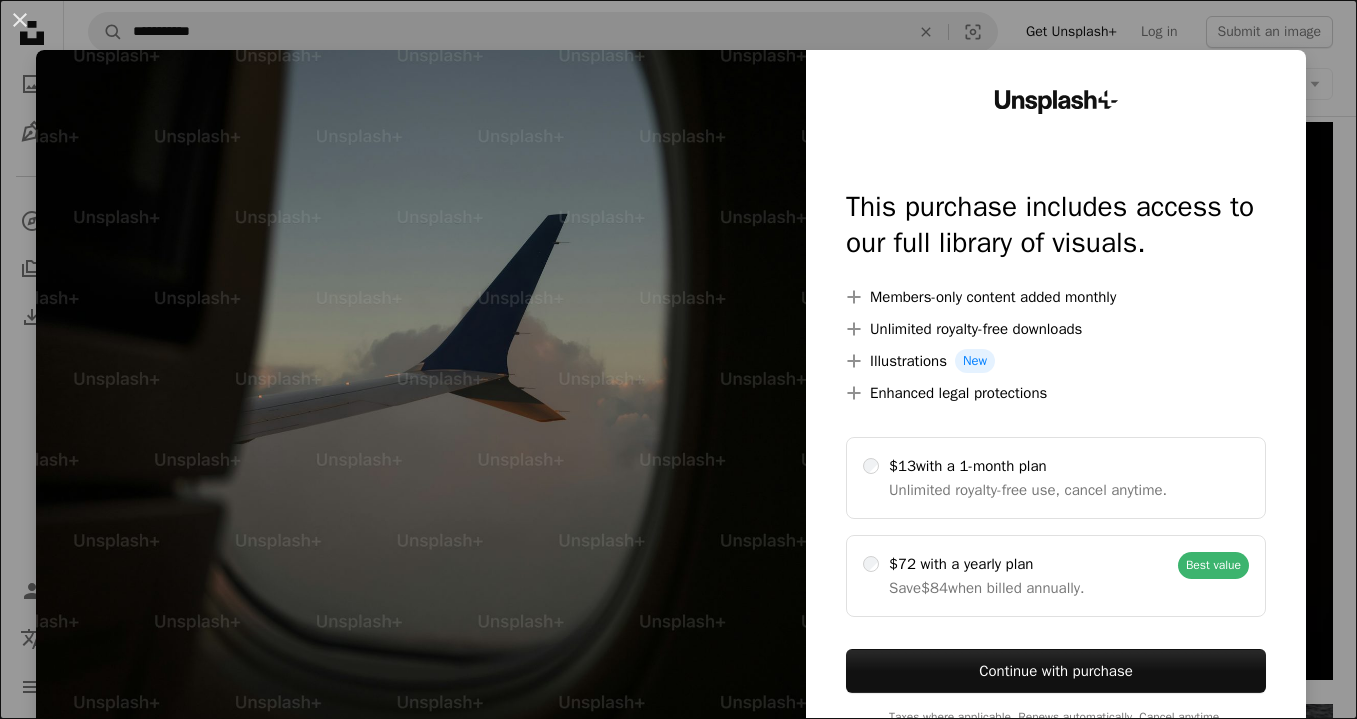 click on "An X shape Unsplash+ This purchase includes access to our full library of visuals. A plus sign Members-only content added monthly A plus sign Unlimited royalty-free downloads A plus sign Illustrations  New A plus sign Enhanced legal protections $13  with a 1-month plan Unlimited royalty-free use, cancel anytime. $72   with a yearly plan Save  $84  when billed annually. Best value Continue with purchase Taxes where applicable. Renews automatically. Cancel anytime." at bounding box center [678, 359] 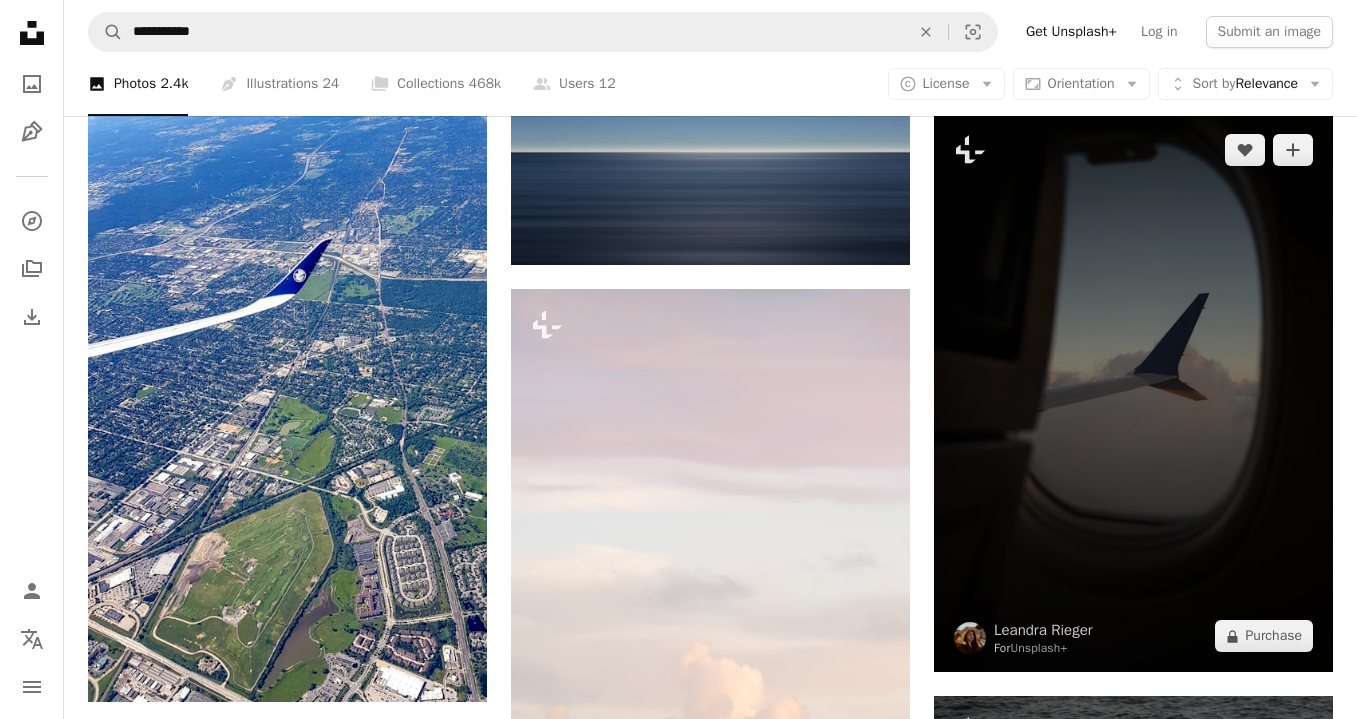scroll, scrollTop: 12594, scrollLeft: 0, axis: vertical 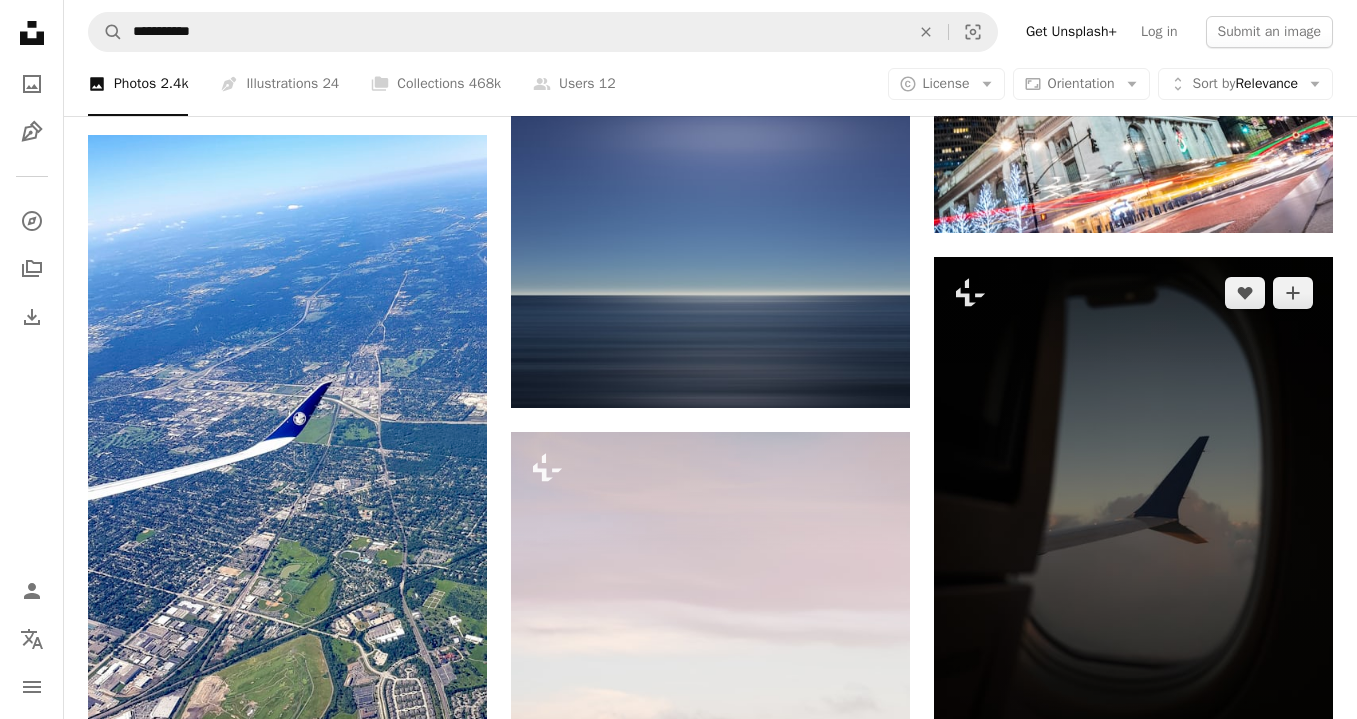click at bounding box center [1133, 536] 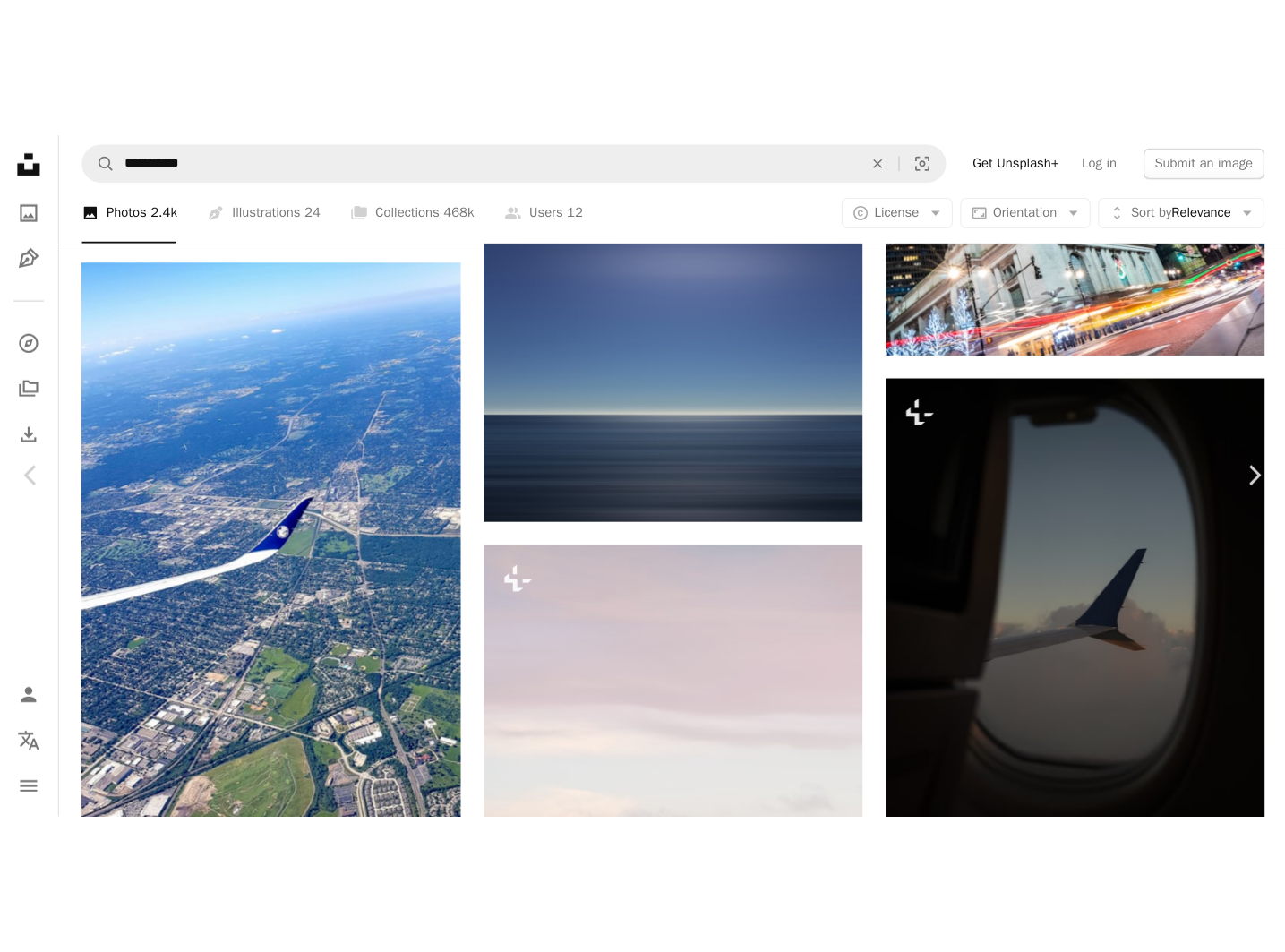 scroll, scrollTop: 11280, scrollLeft: 0, axis: vertical 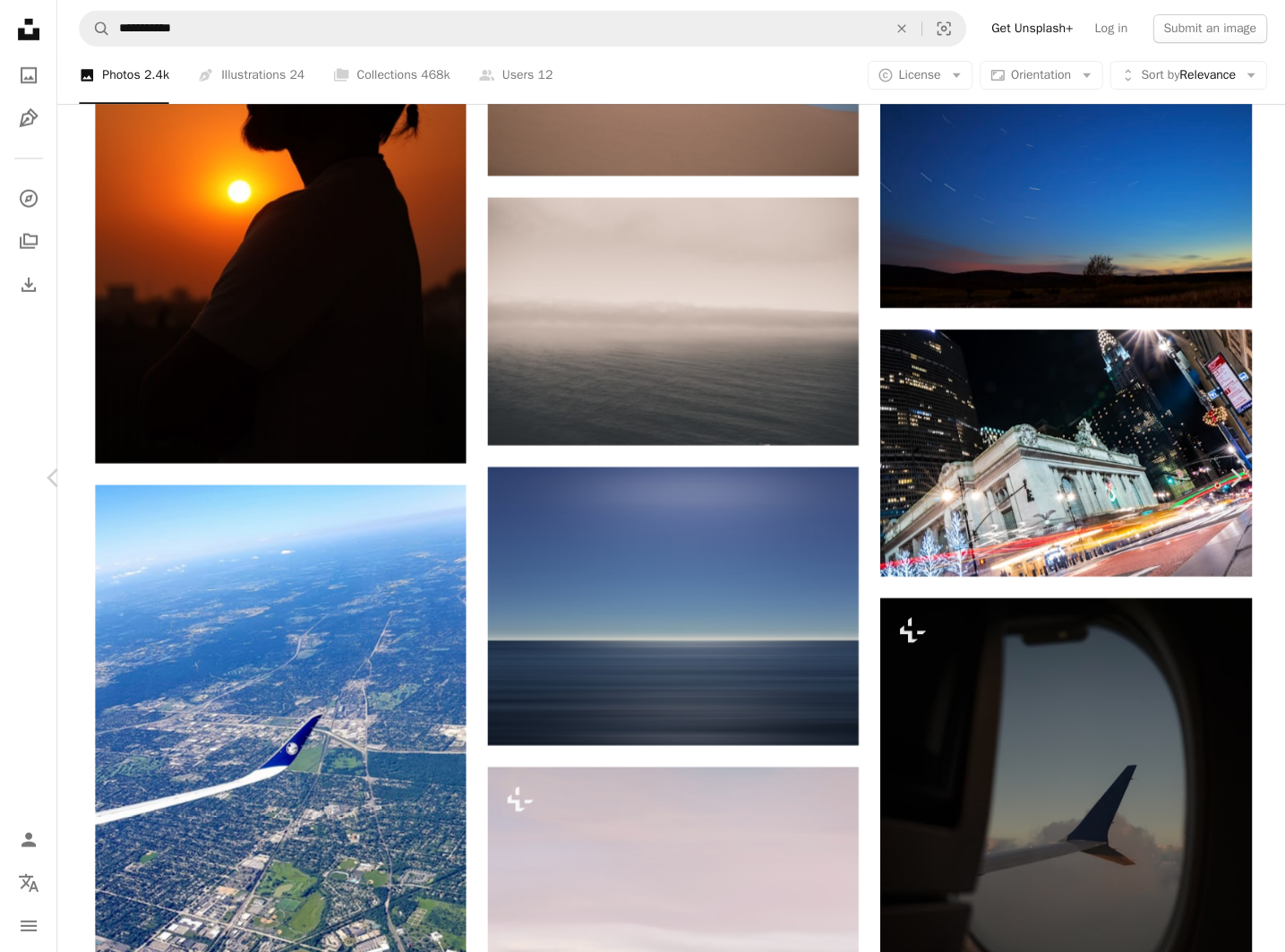 click on "An X shape" at bounding box center [18, 18] 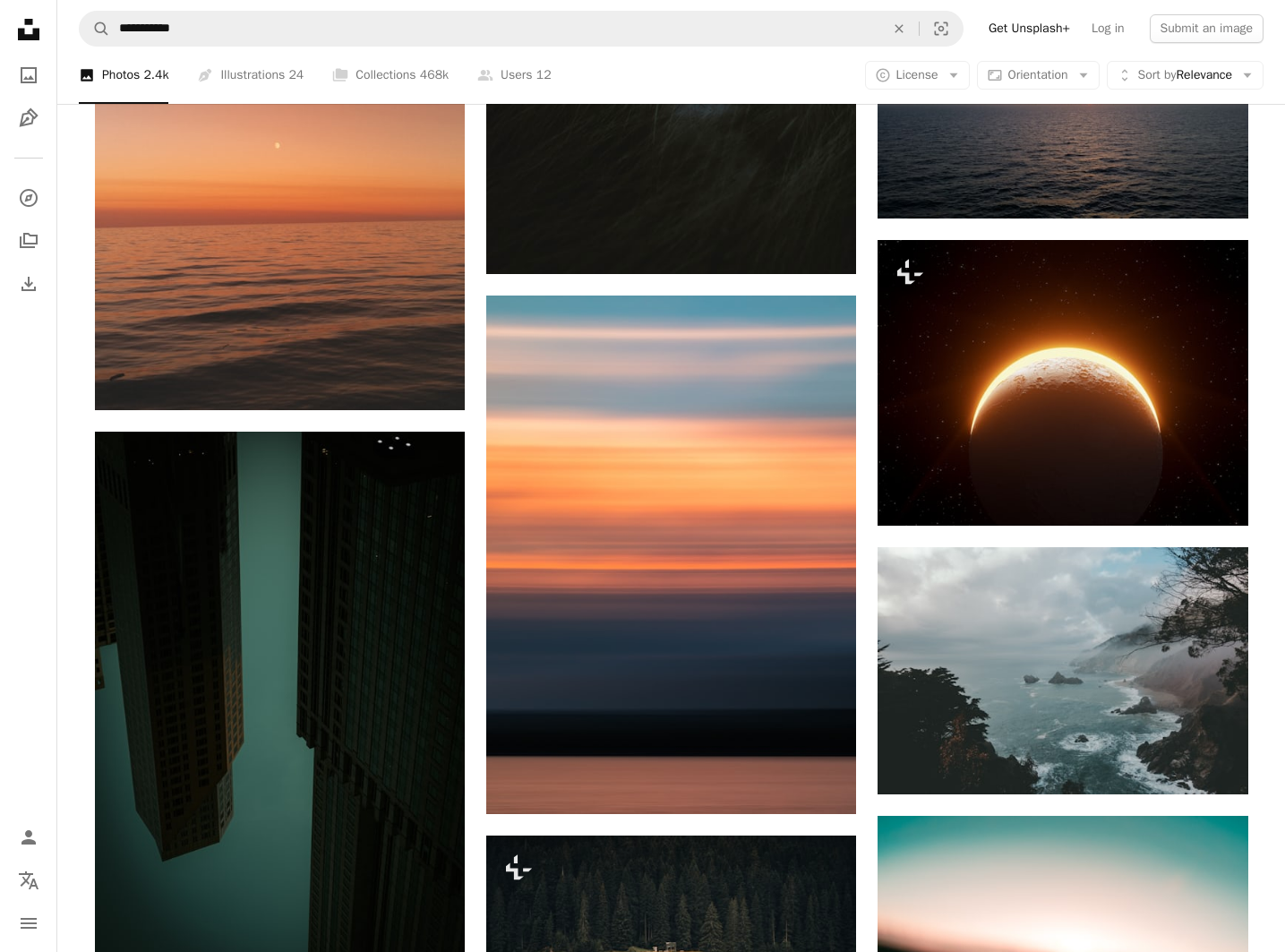scroll, scrollTop: 51697, scrollLeft: 0, axis: vertical 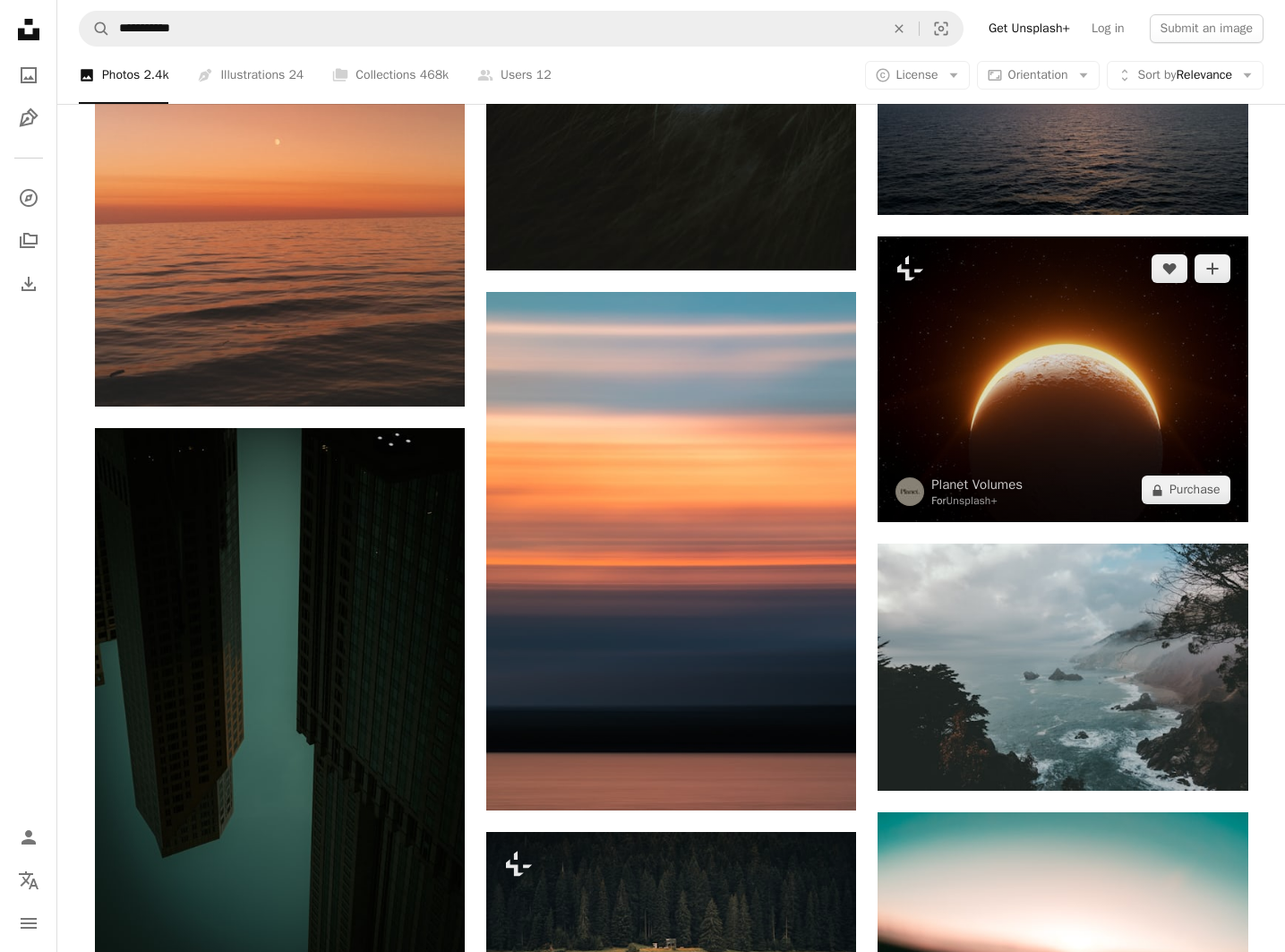 click at bounding box center [1062, 379] 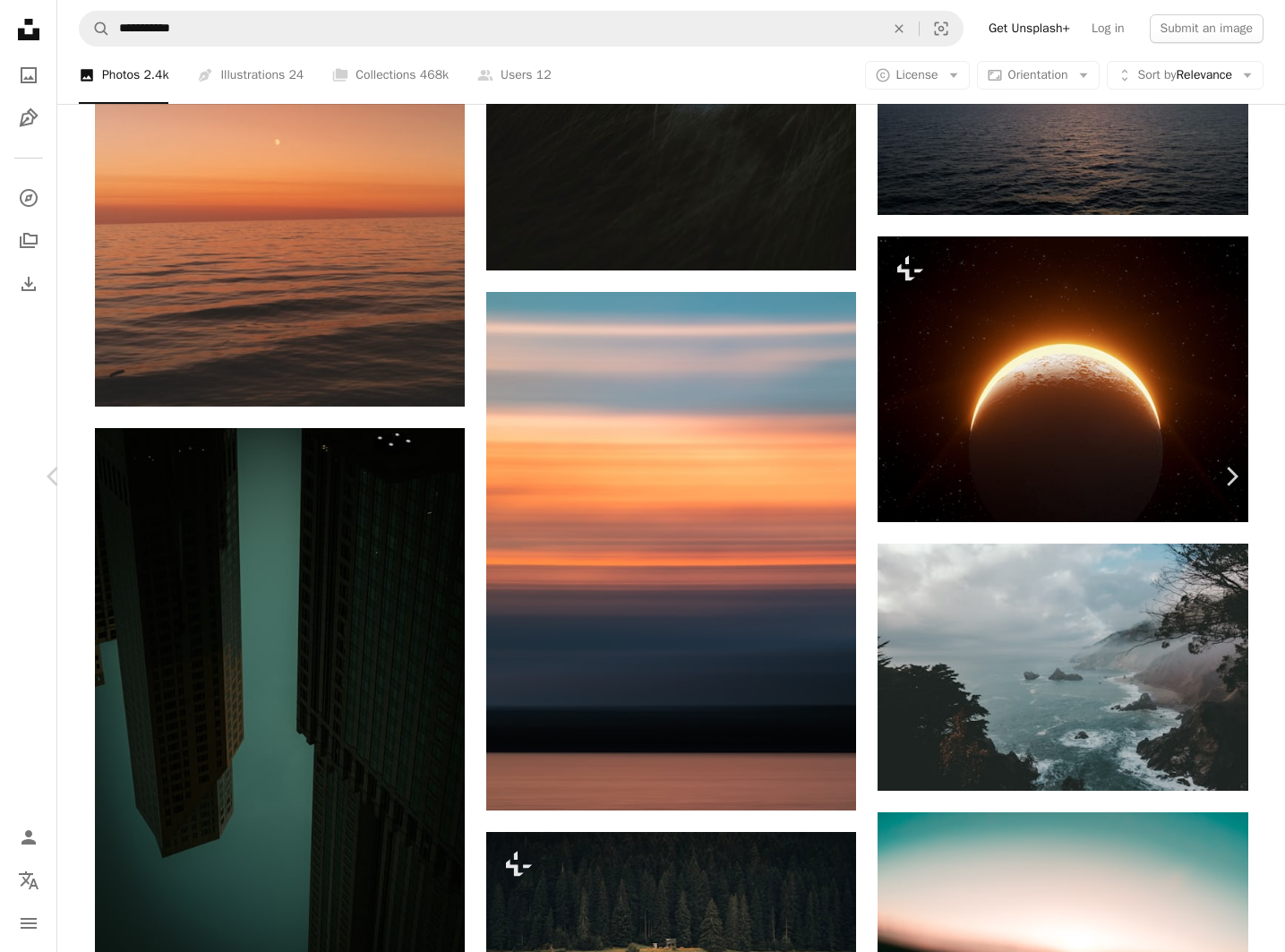 click on "An X shape" at bounding box center (18, 18) 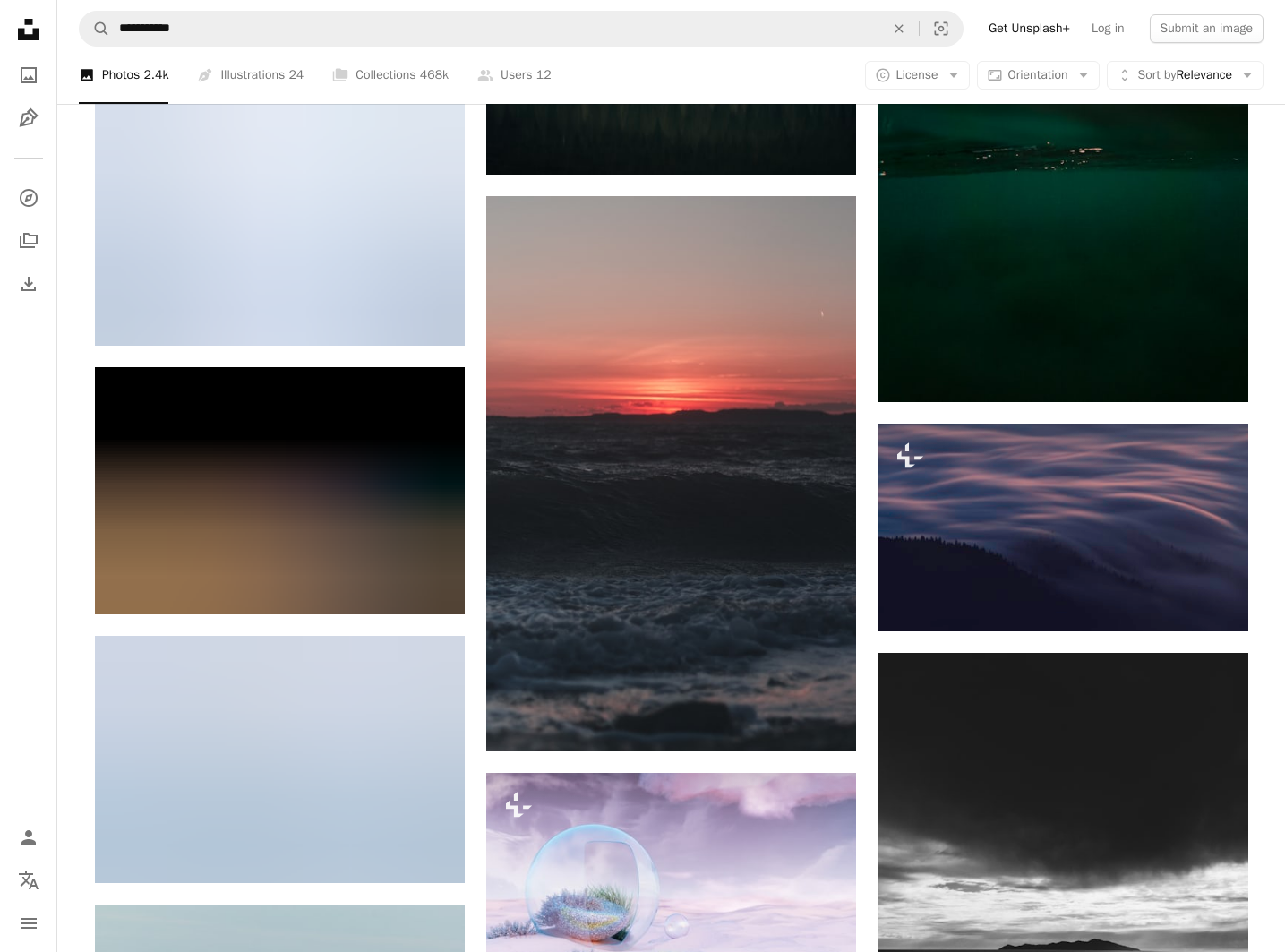 scroll, scrollTop: 52600, scrollLeft: 0, axis: vertical 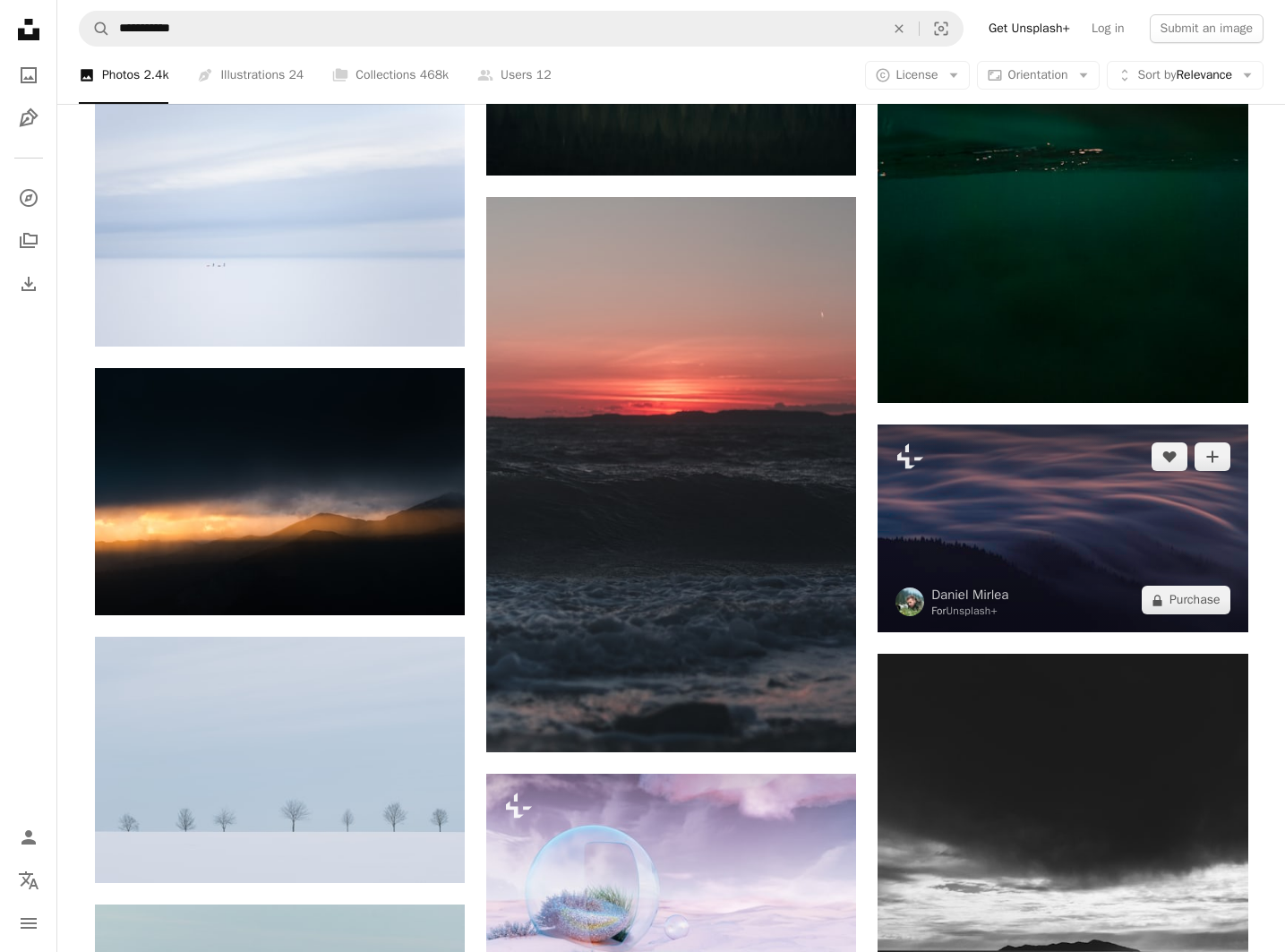 click at bounding box center (1062, 528) 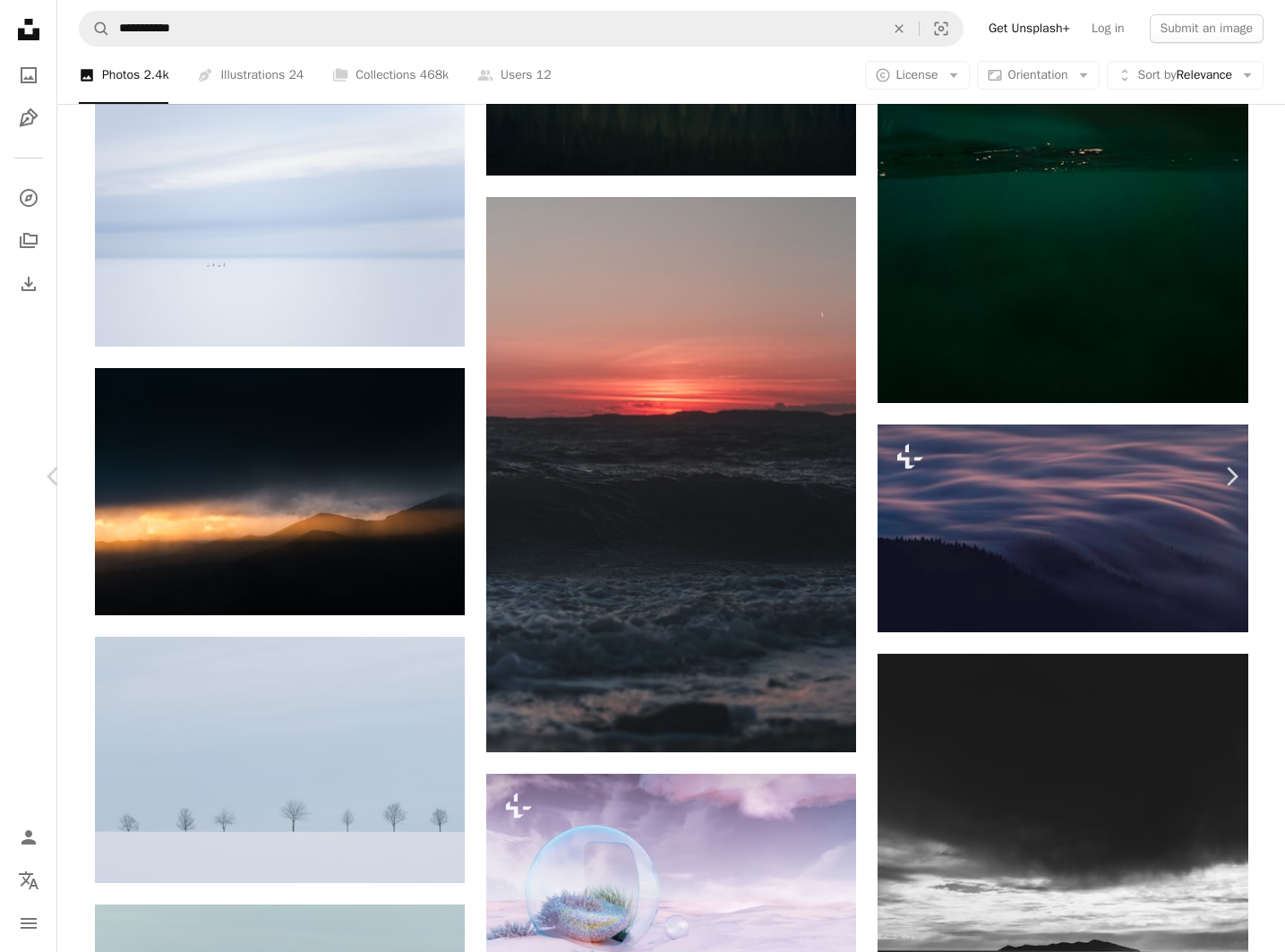click on "An X shape" at bounding box center (18, 18) 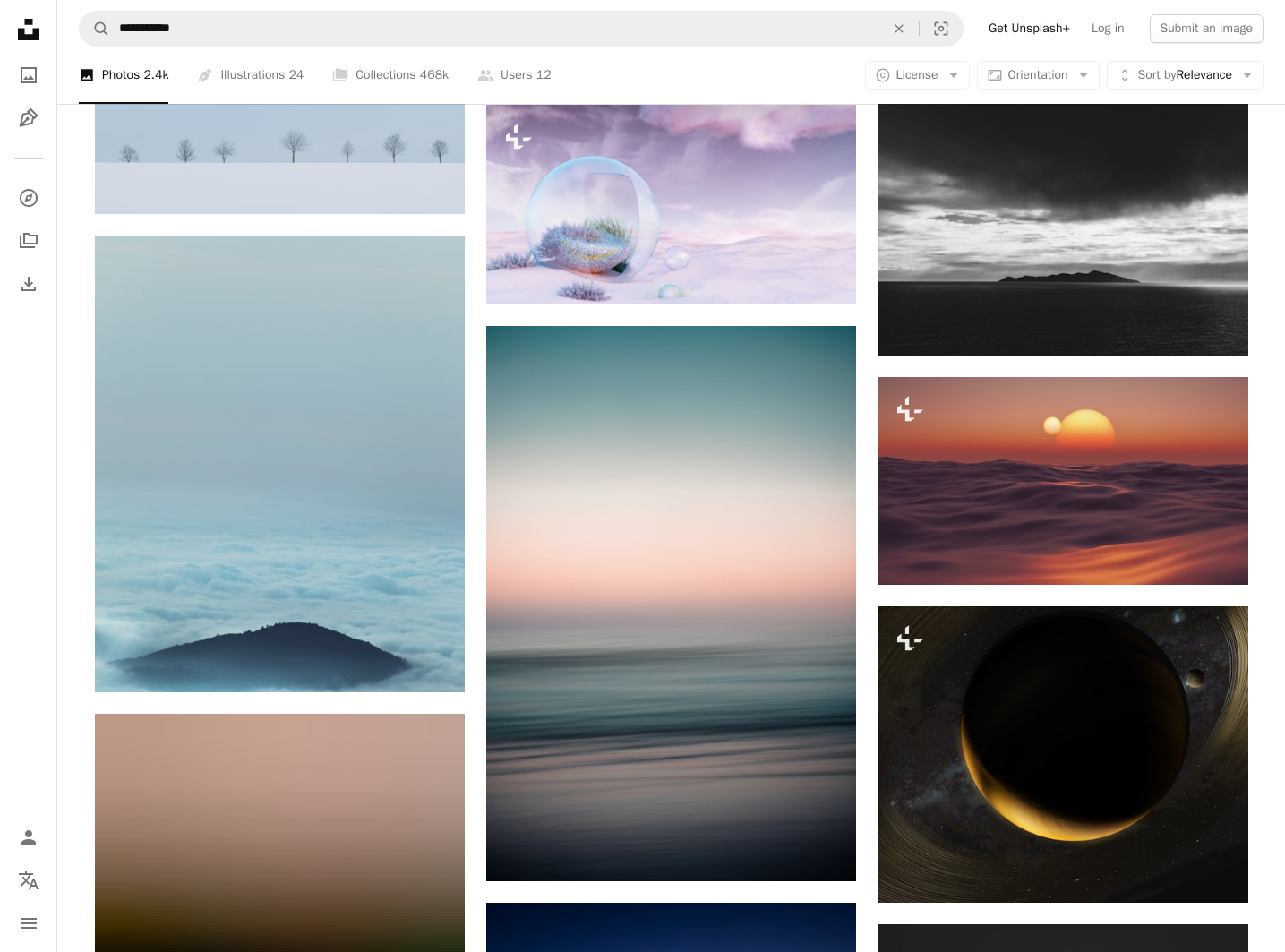 scroll, scrollTop: 53273, scrollLeft: 0, axis: vertical 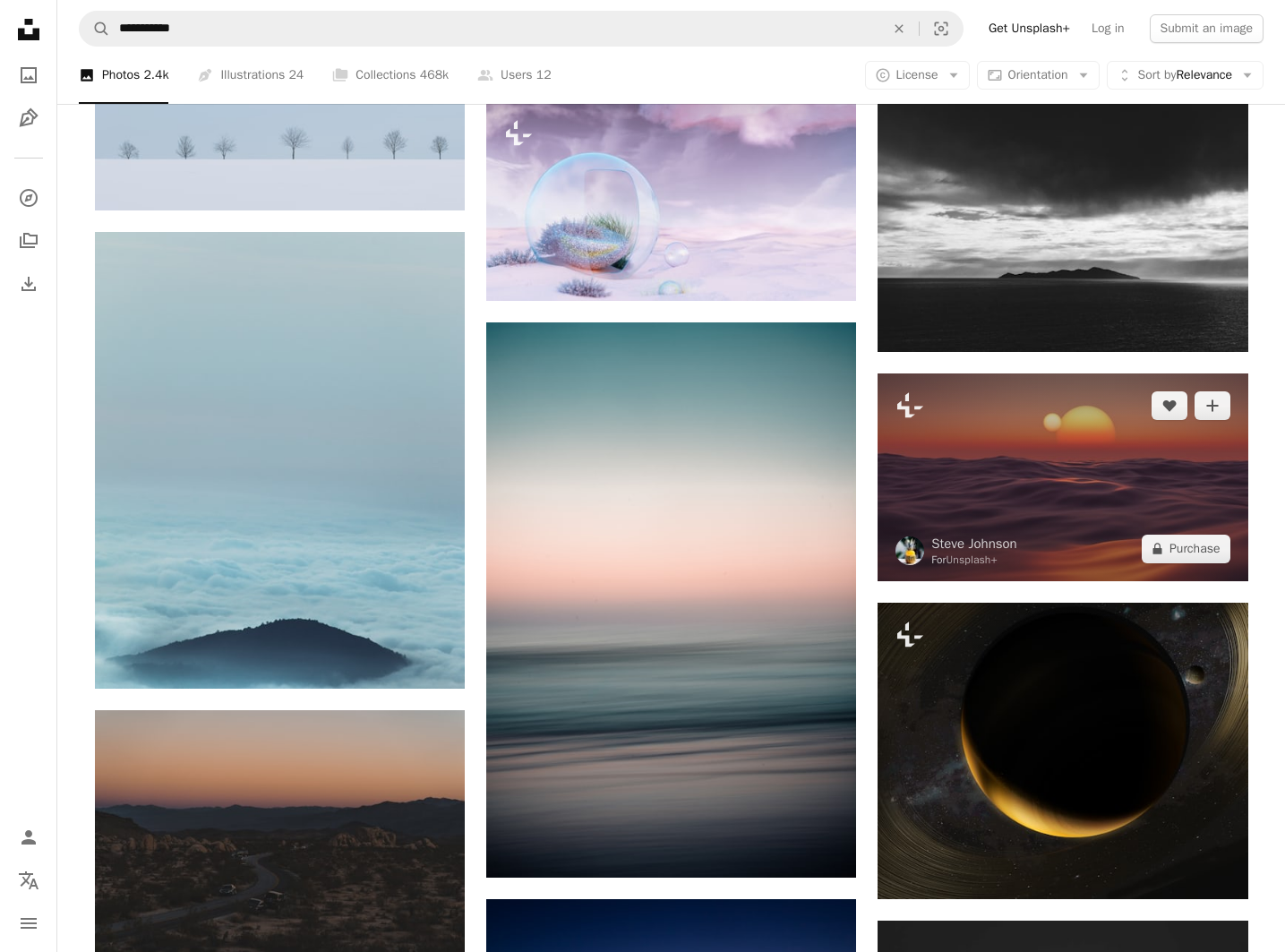 click at bounding box center (1062, 477) 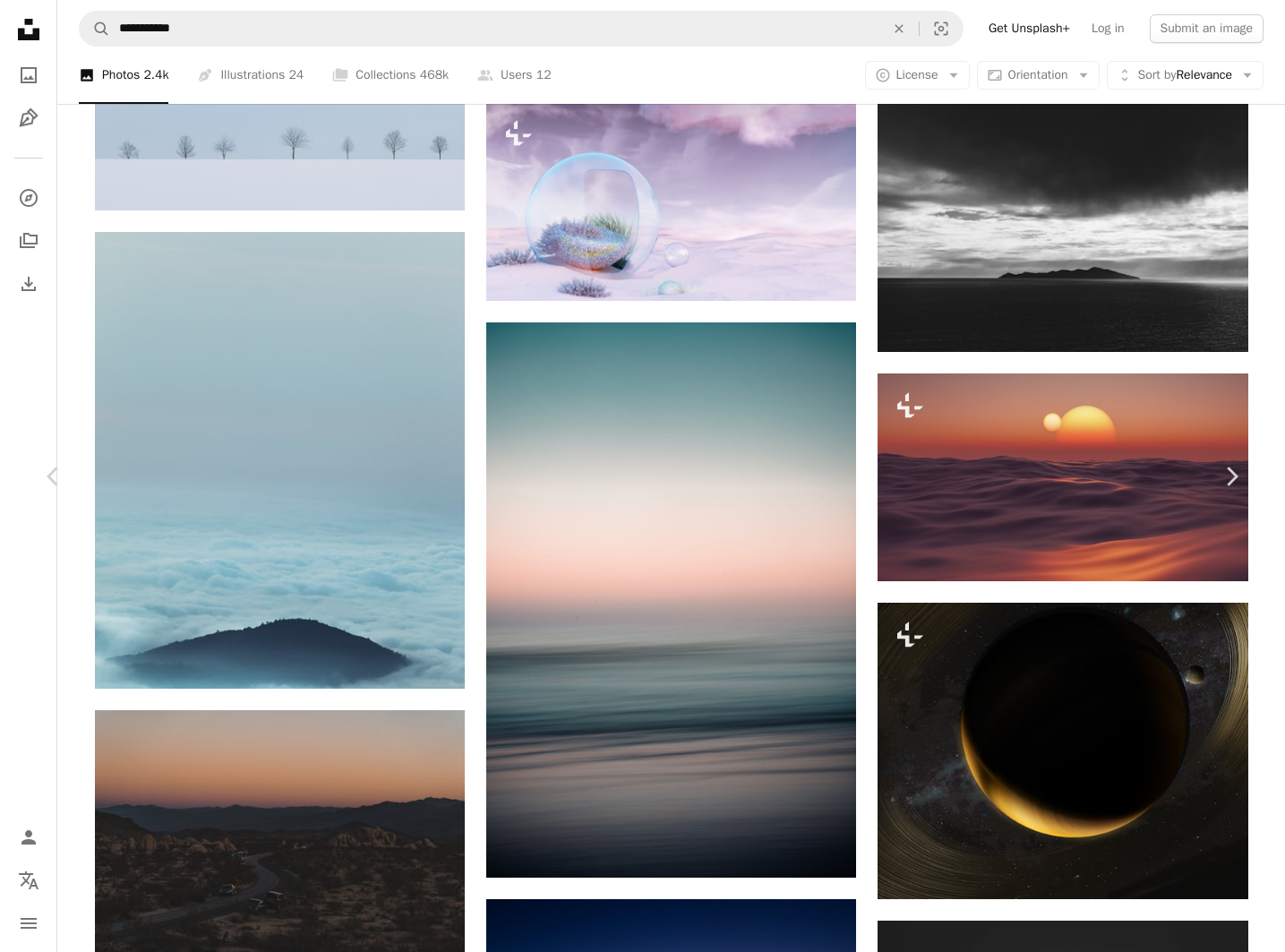 click on "More Actions" at bounding box center [1124, 5127] 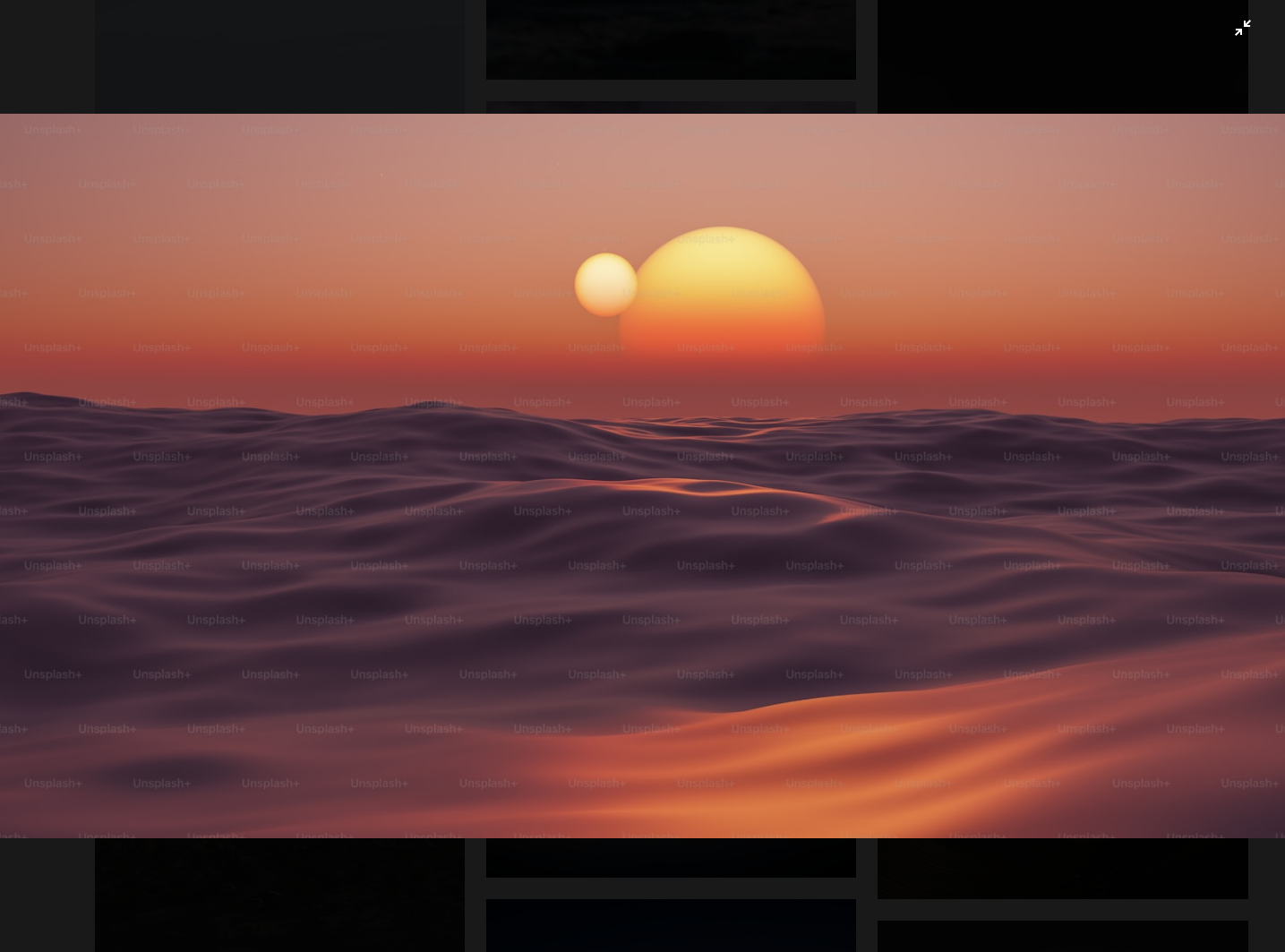 click at bounding box center (642, 476) 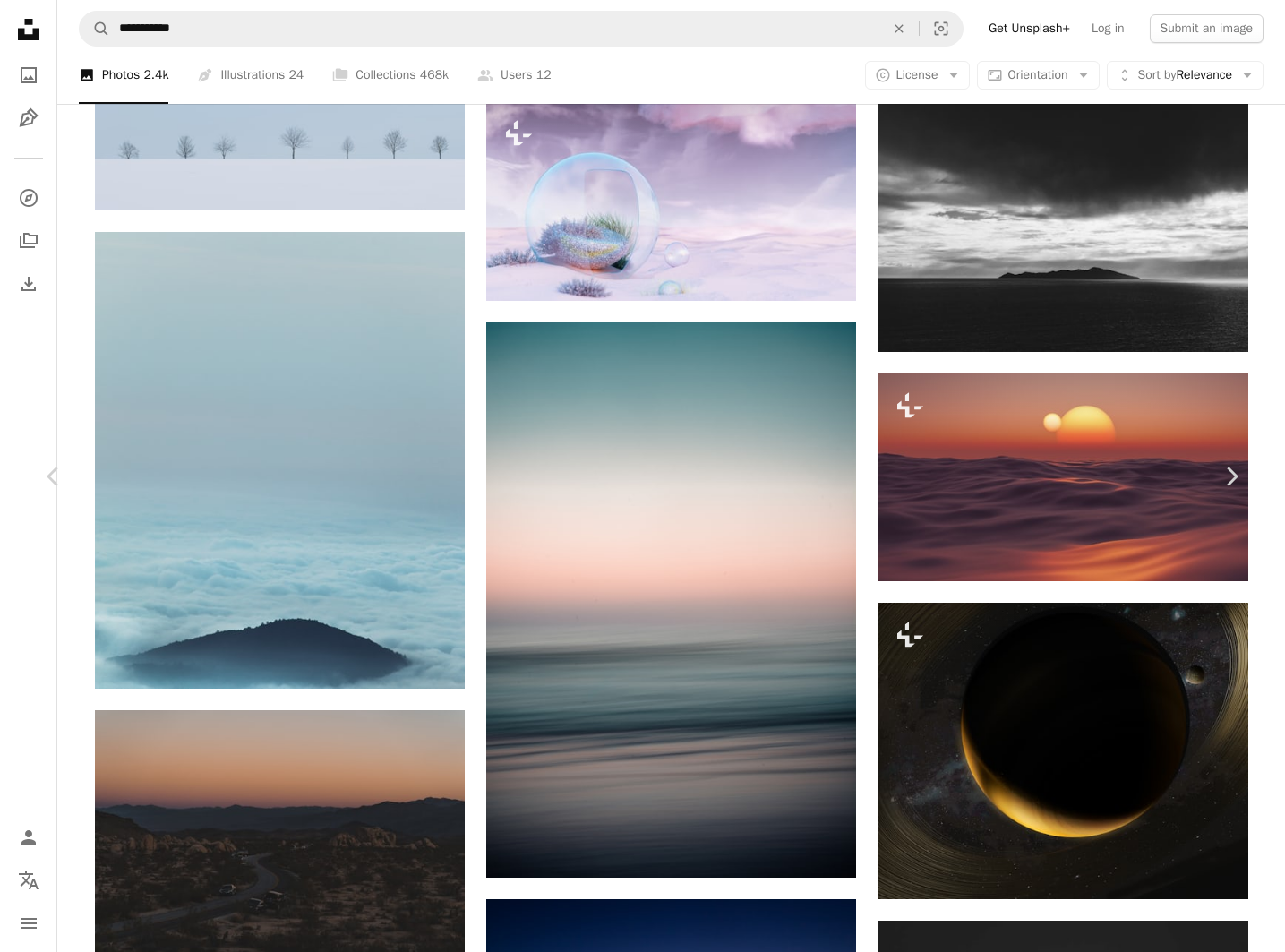 click 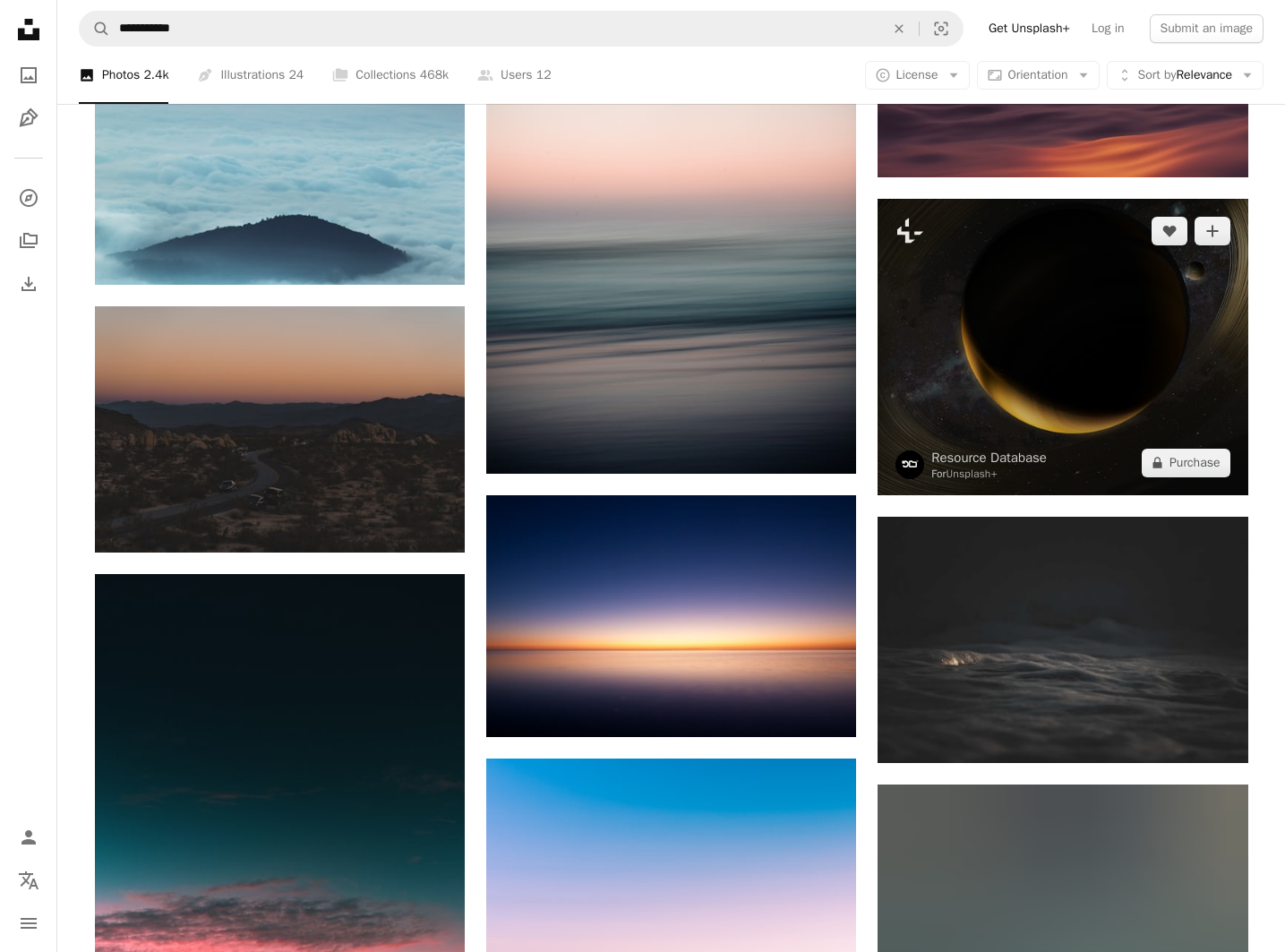 scroll, scrollTop: 53680, scrollLeft: 0, axis: vertical 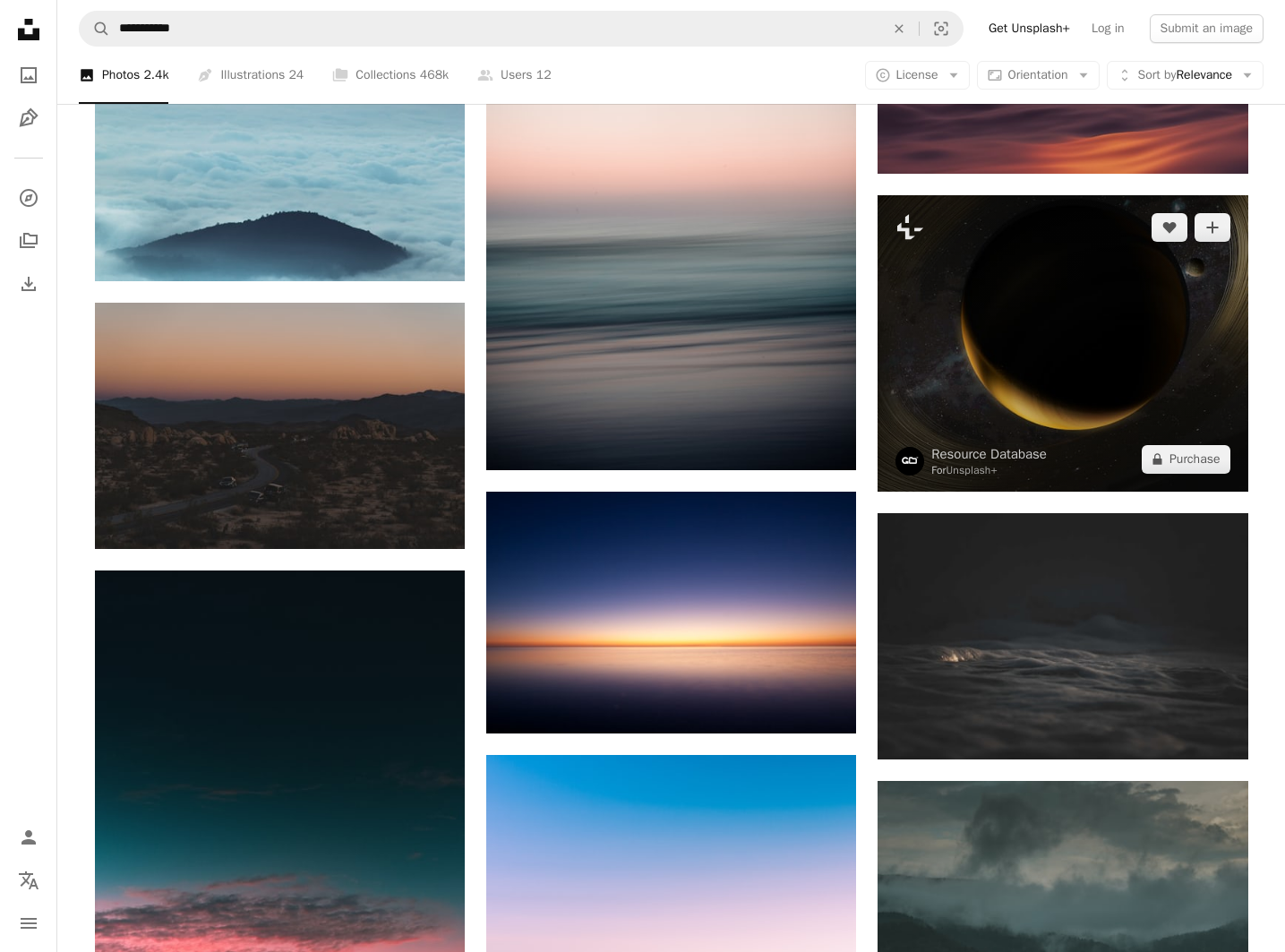 click at bounding box center [1062, 343] 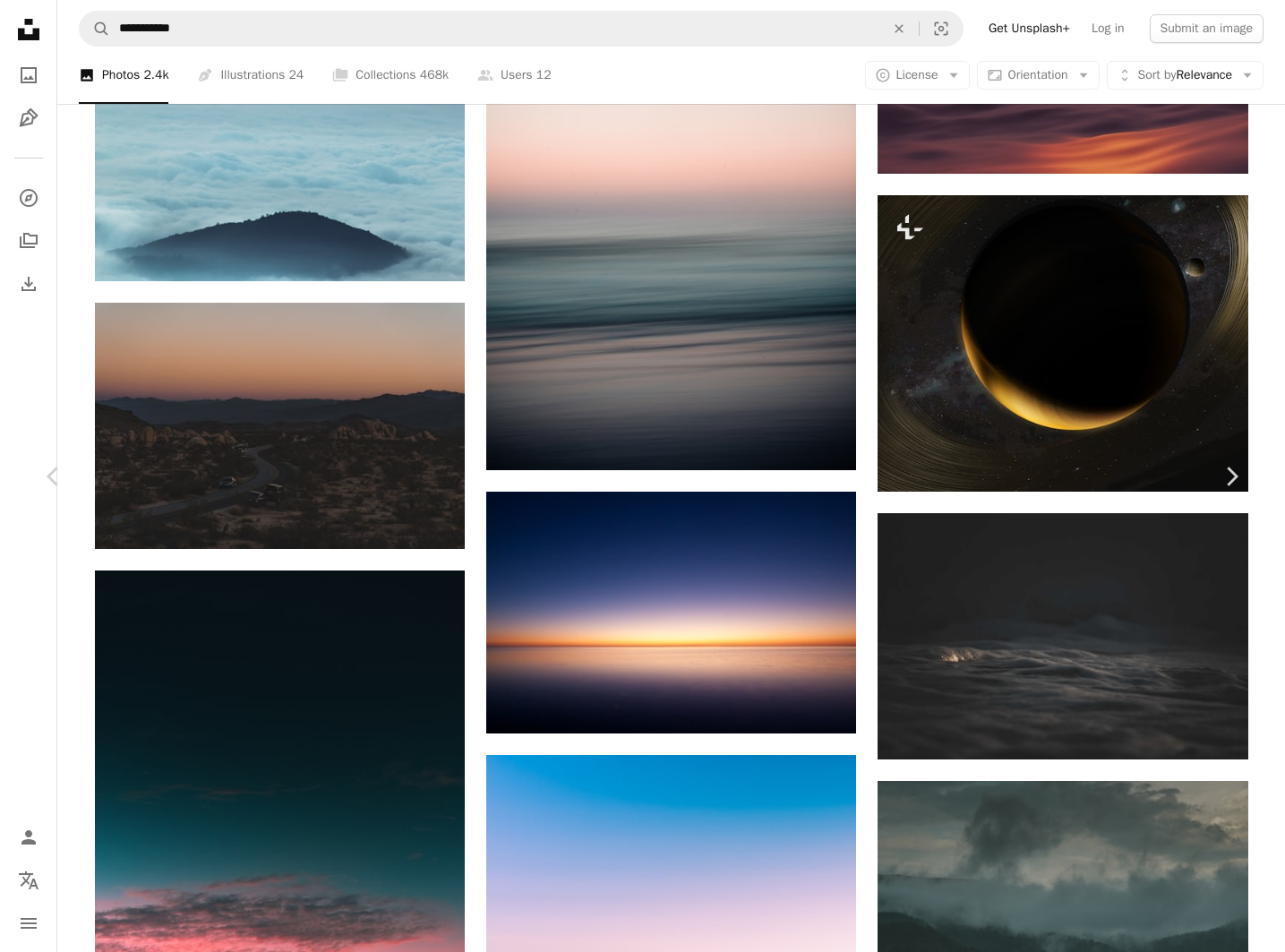 click on "An X shape" at bounding box center (18, 18) 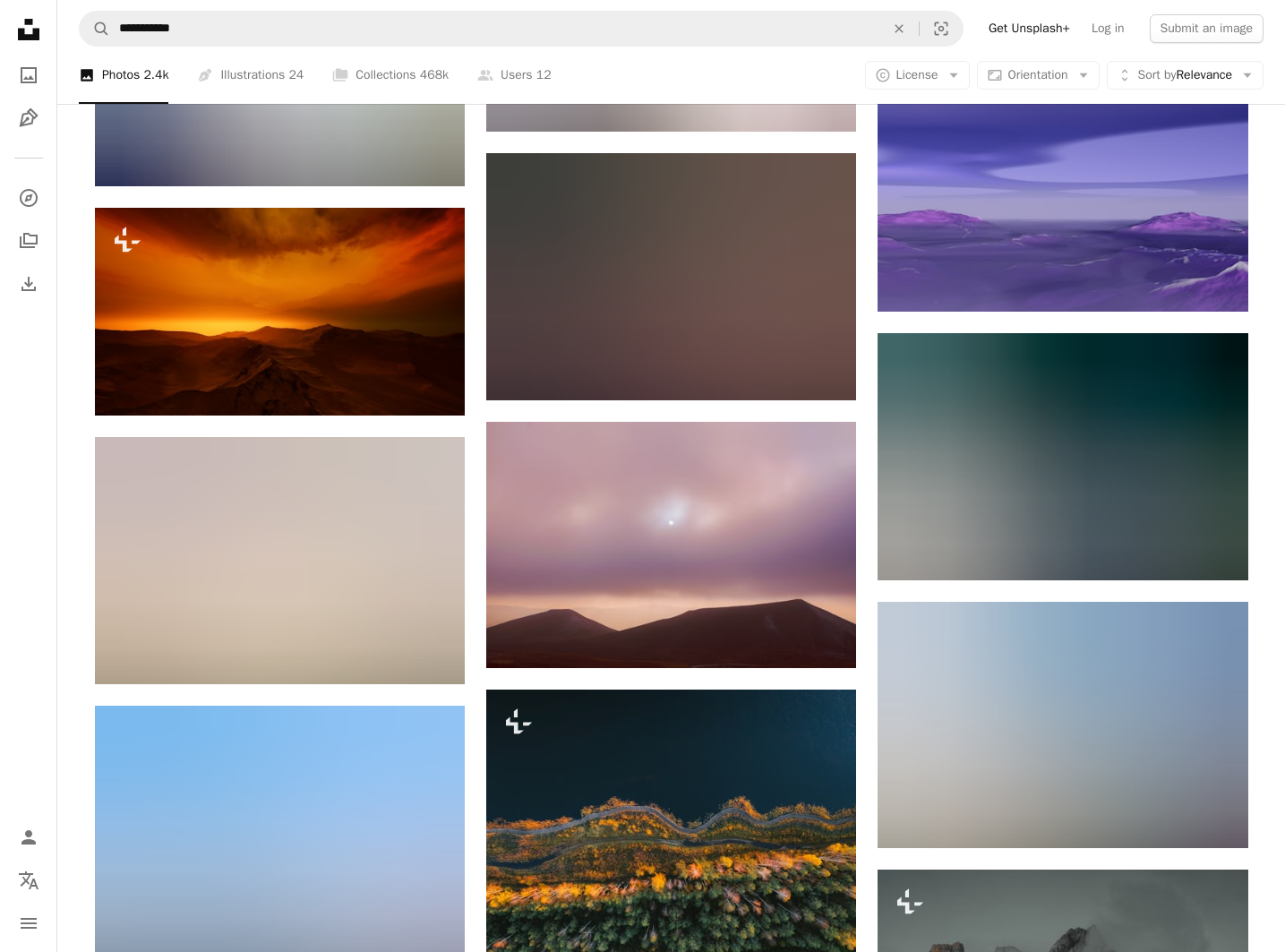 scroll, scrollTop: 65596, scrollLeft: 0, axis: vertical 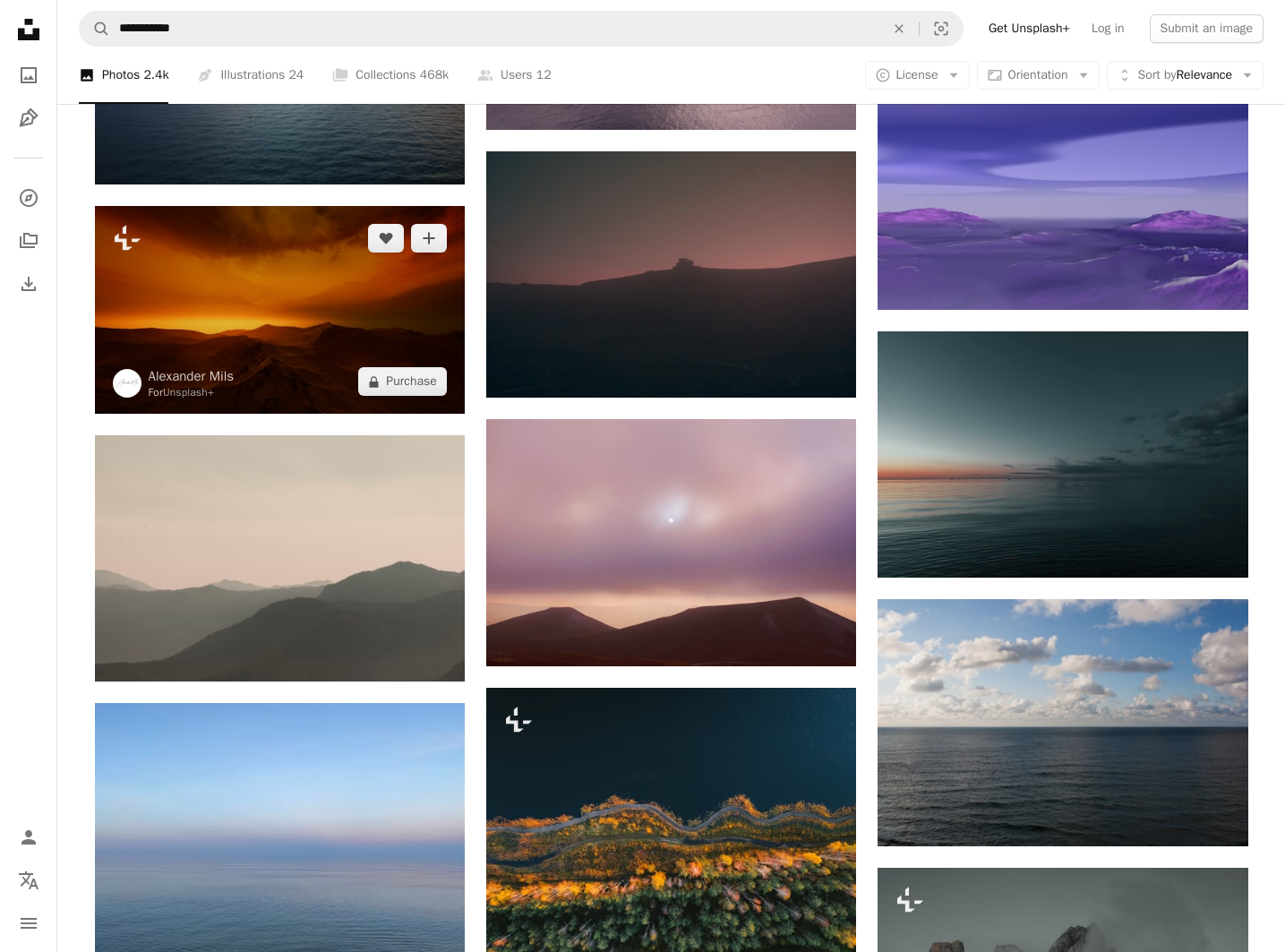 click at bounding box center [279, 310] 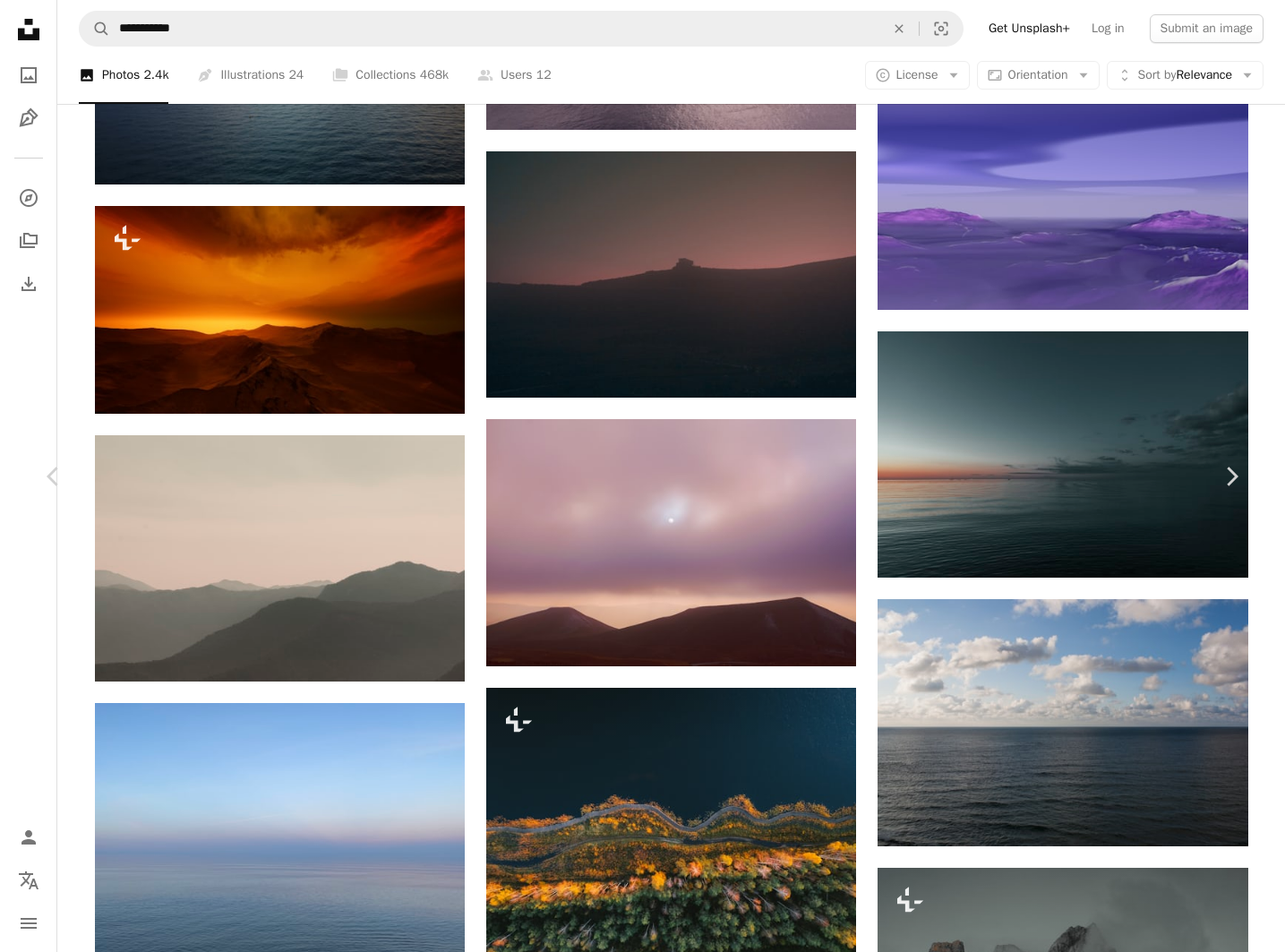 click at bounding box center [636, 4878] 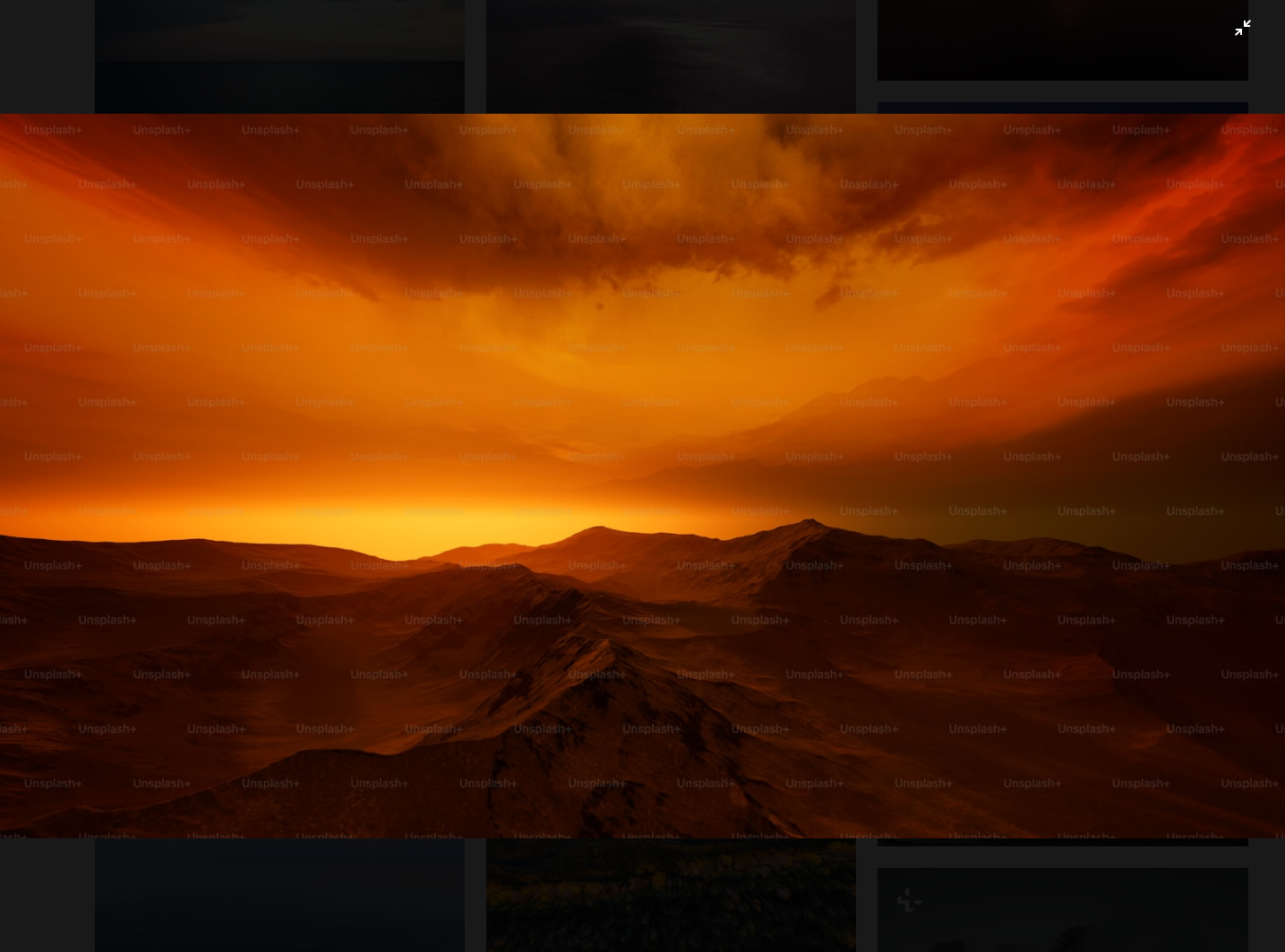 click at bounding box center (642, 476) 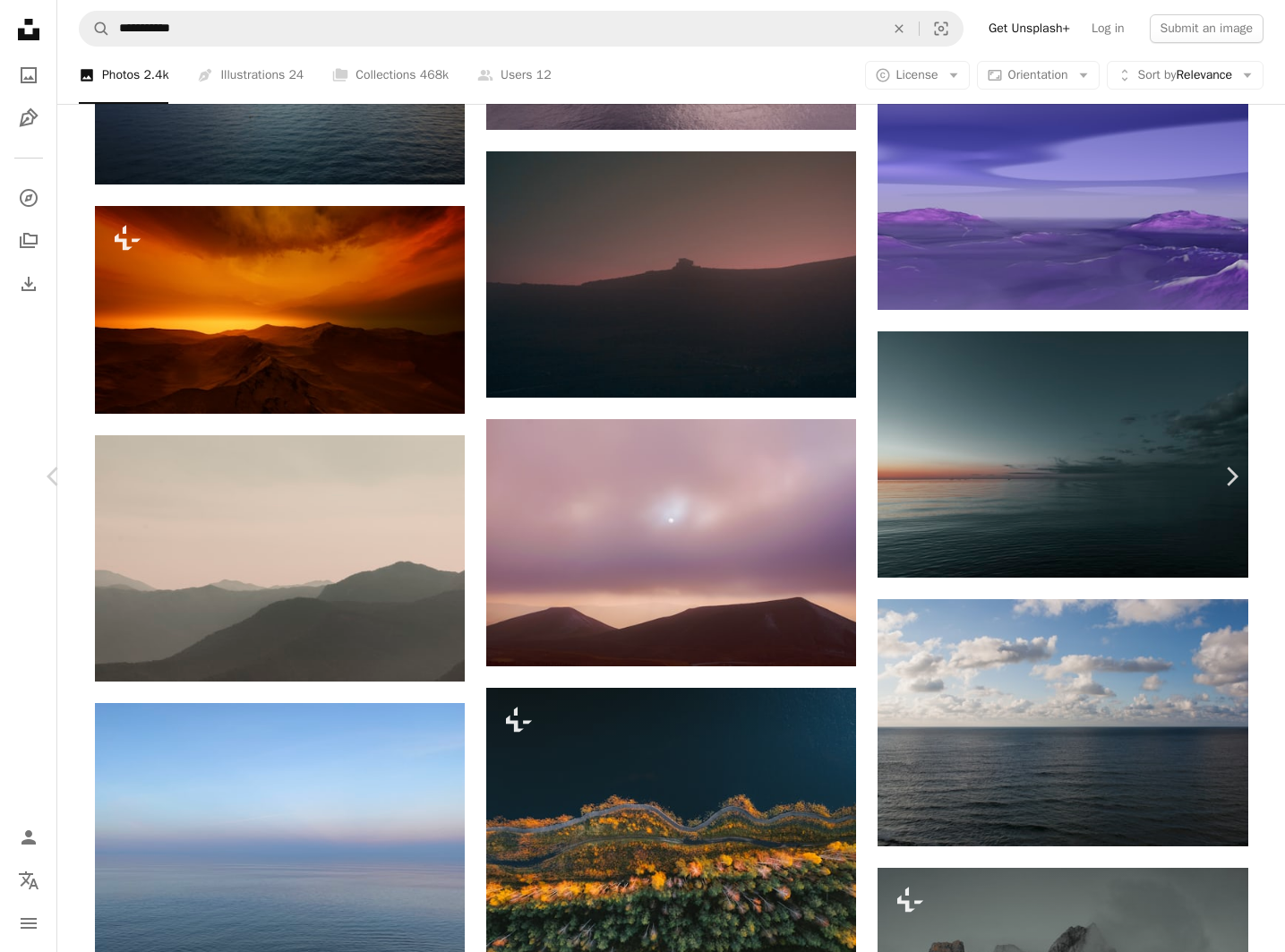 scroll, scrollTop: 39, scrollLeft: 0, axis: vertical 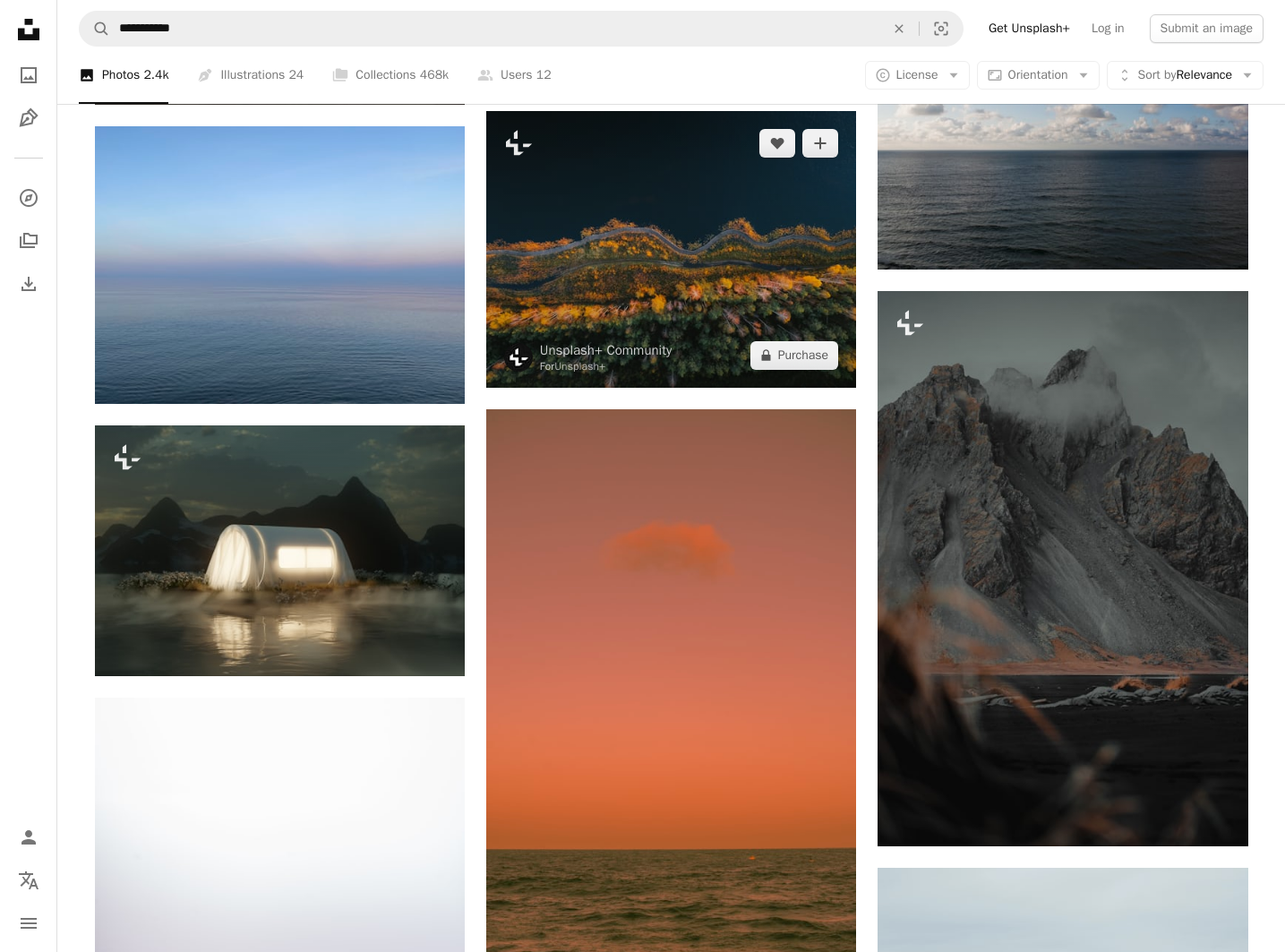 click at bounding box center [671, 249] 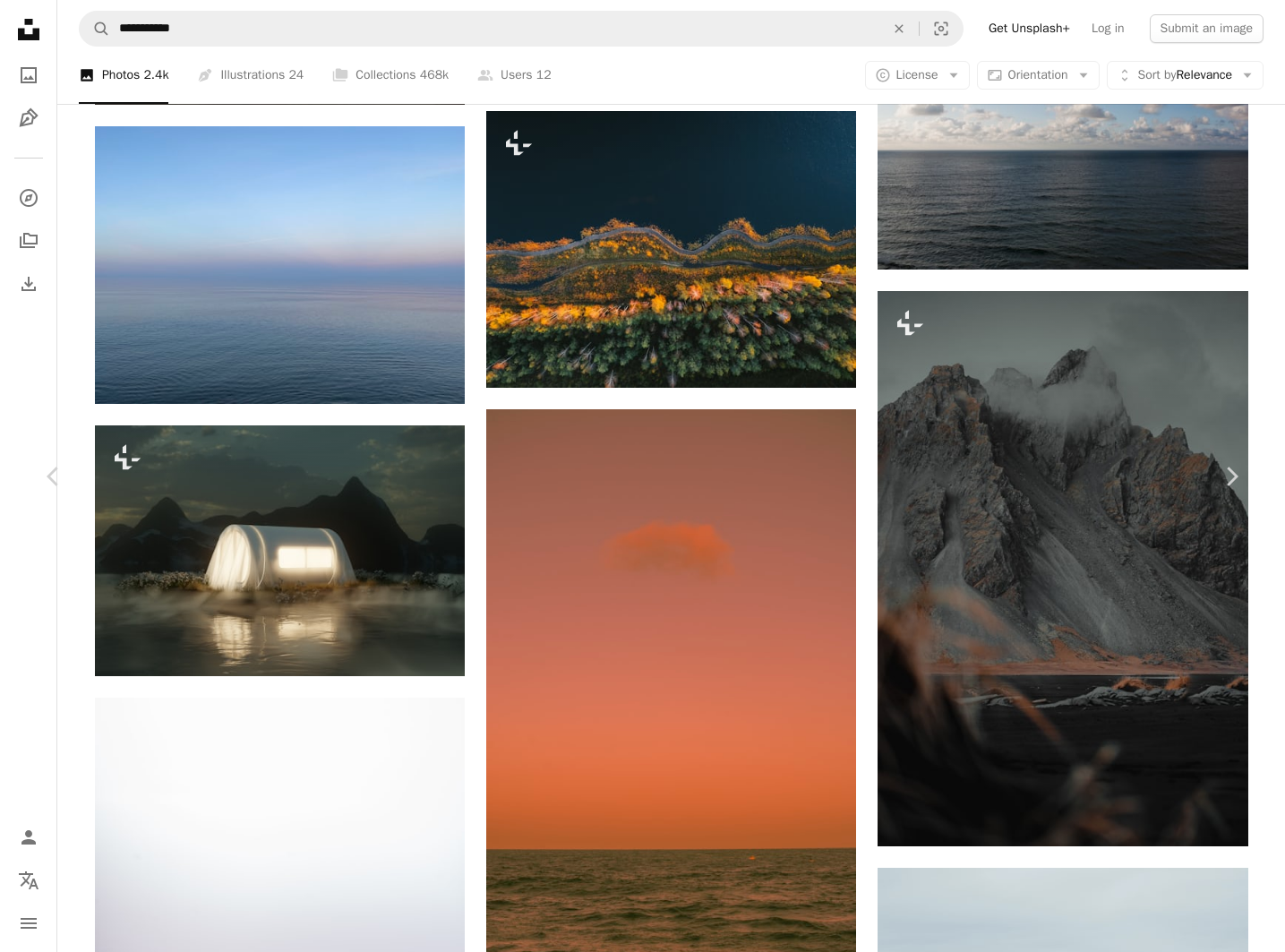 click on "An X shape" at bounding box center [18, 18] 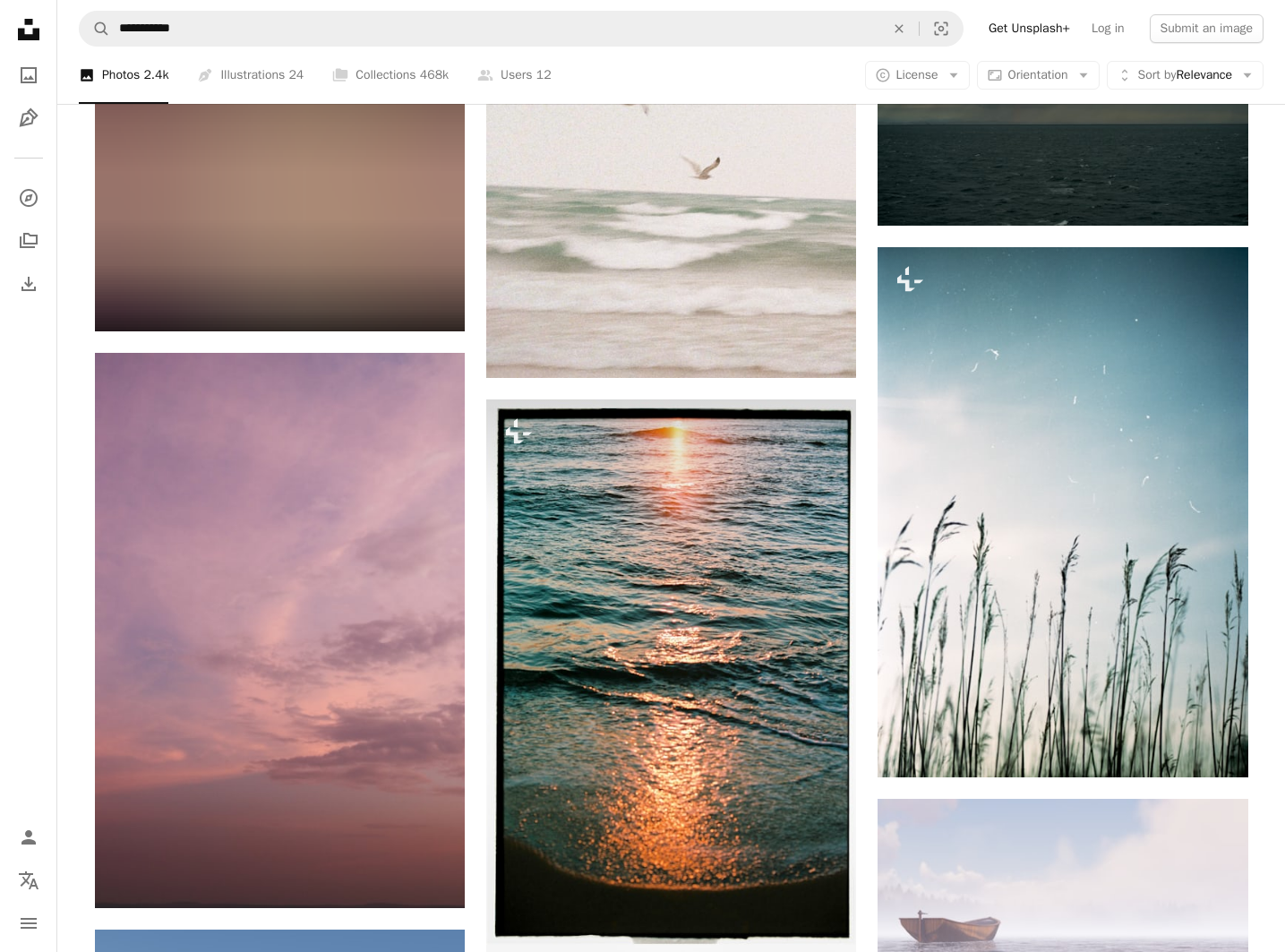 scroll, scrollTop: 72575, scrollLeft: 0, axis: vertical 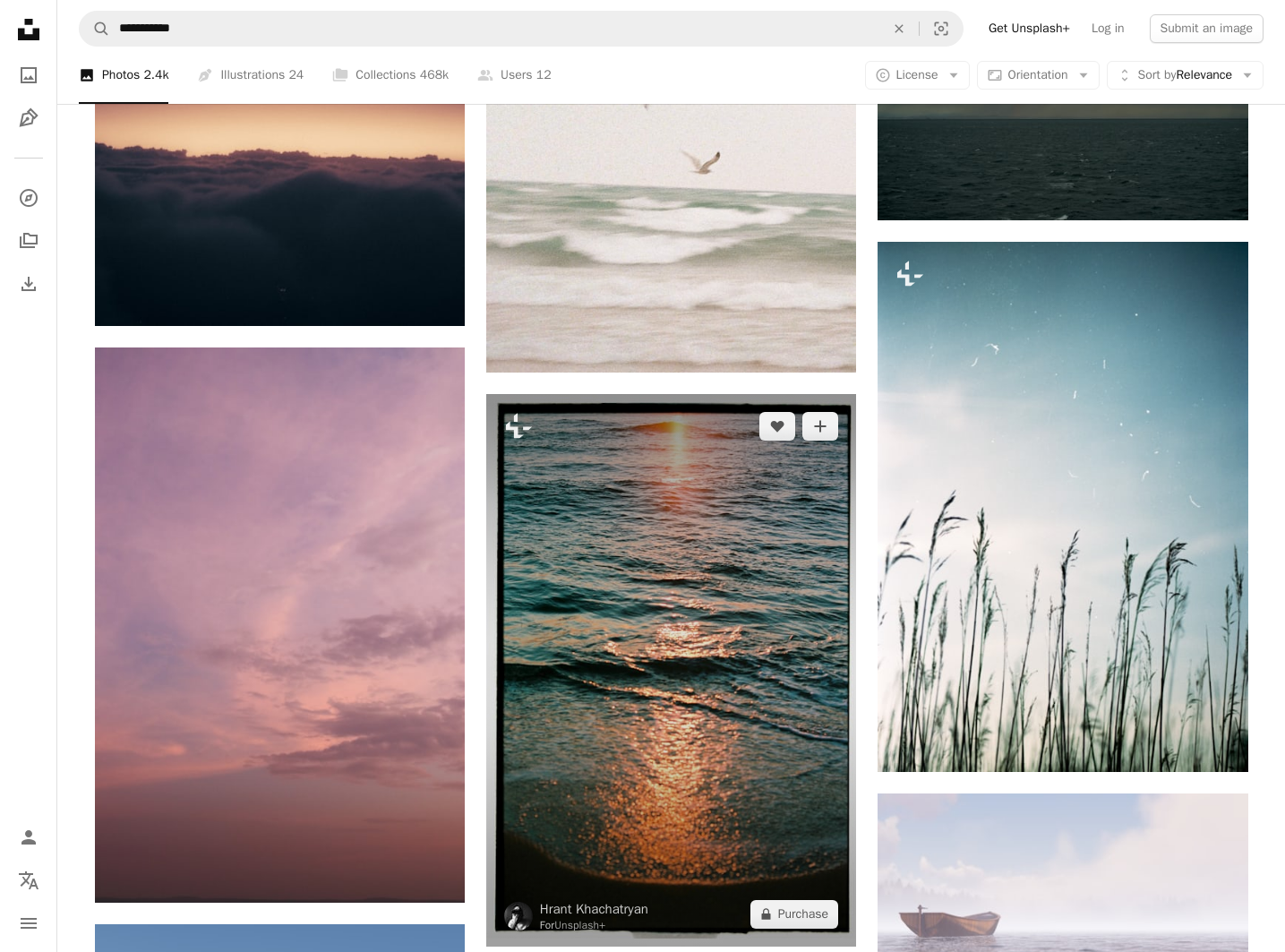 click at bounding box center (671, 670) 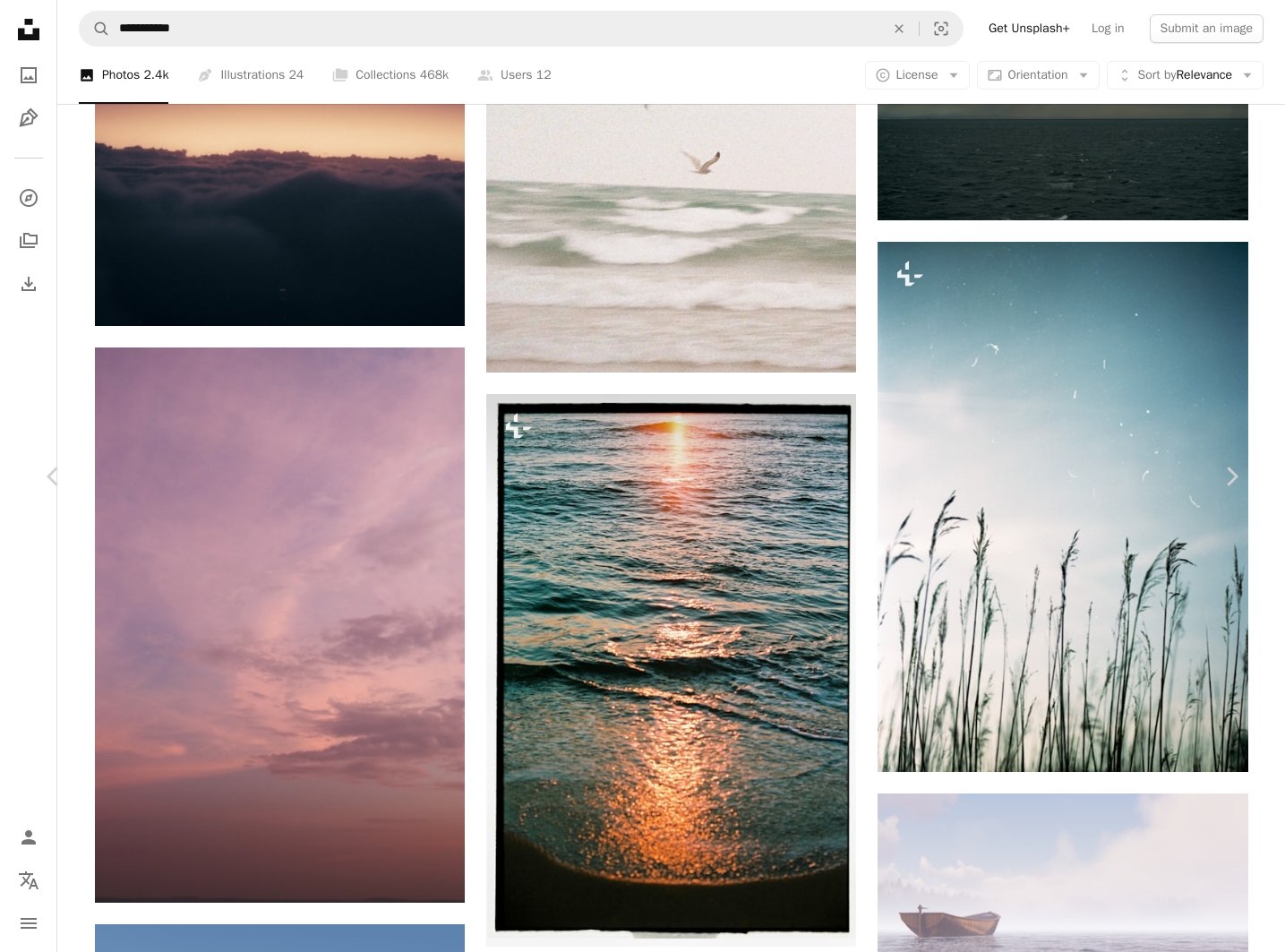 click at bounding box center (635, 5353) 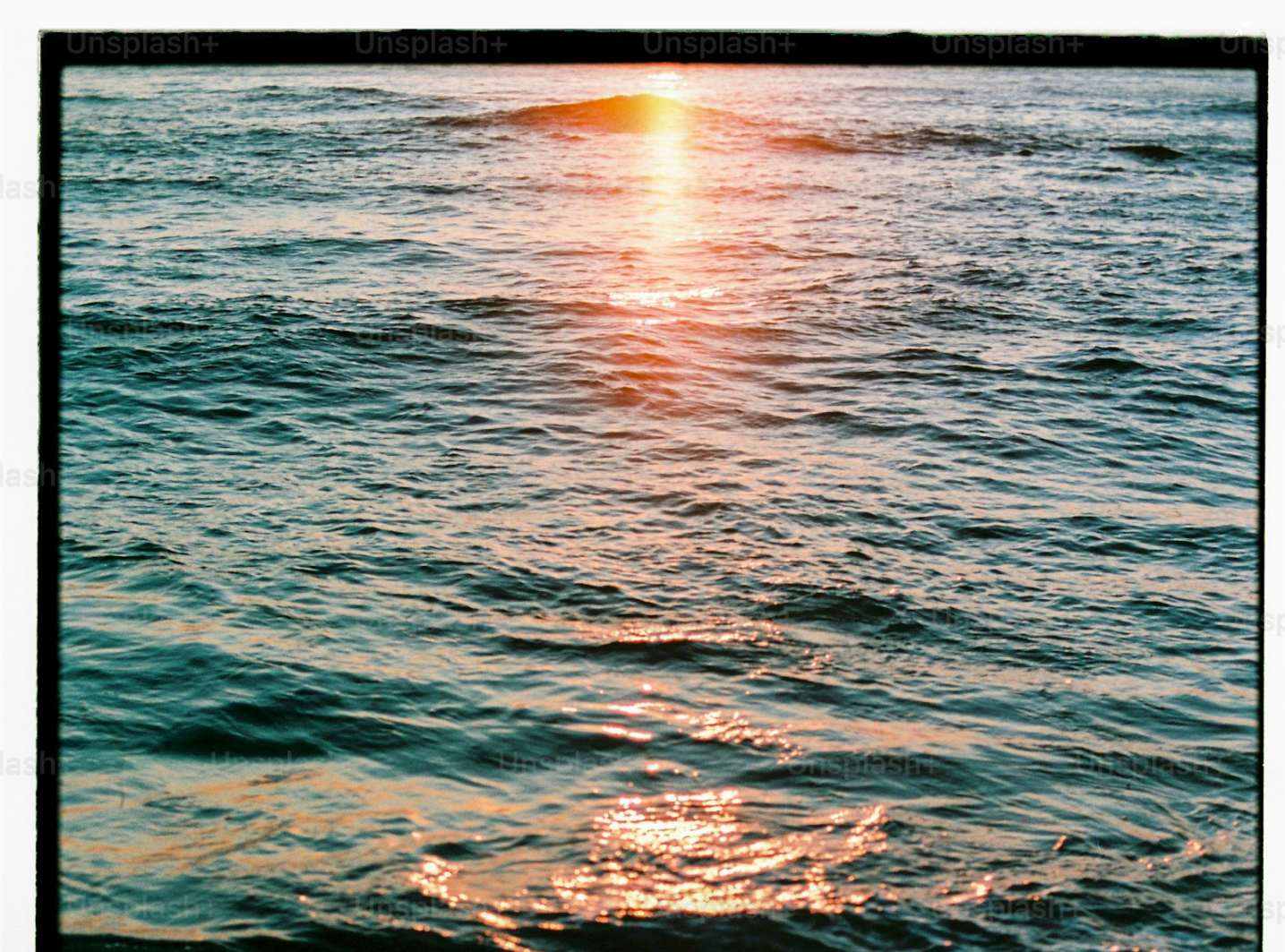 scroll, scrollTop: 484, scrollLeft: 0, axis: vertical 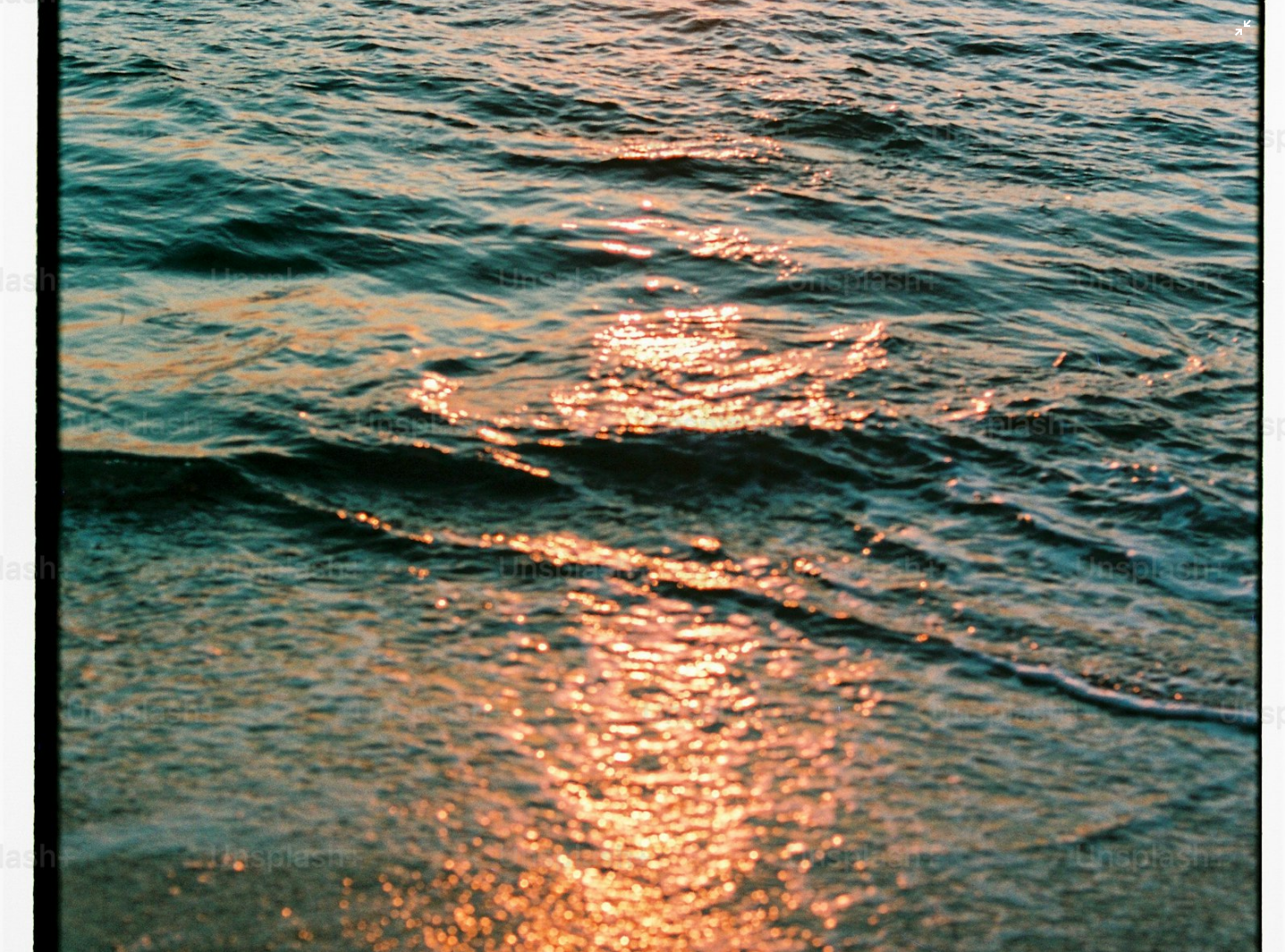 click at bounding box center (642, 475) 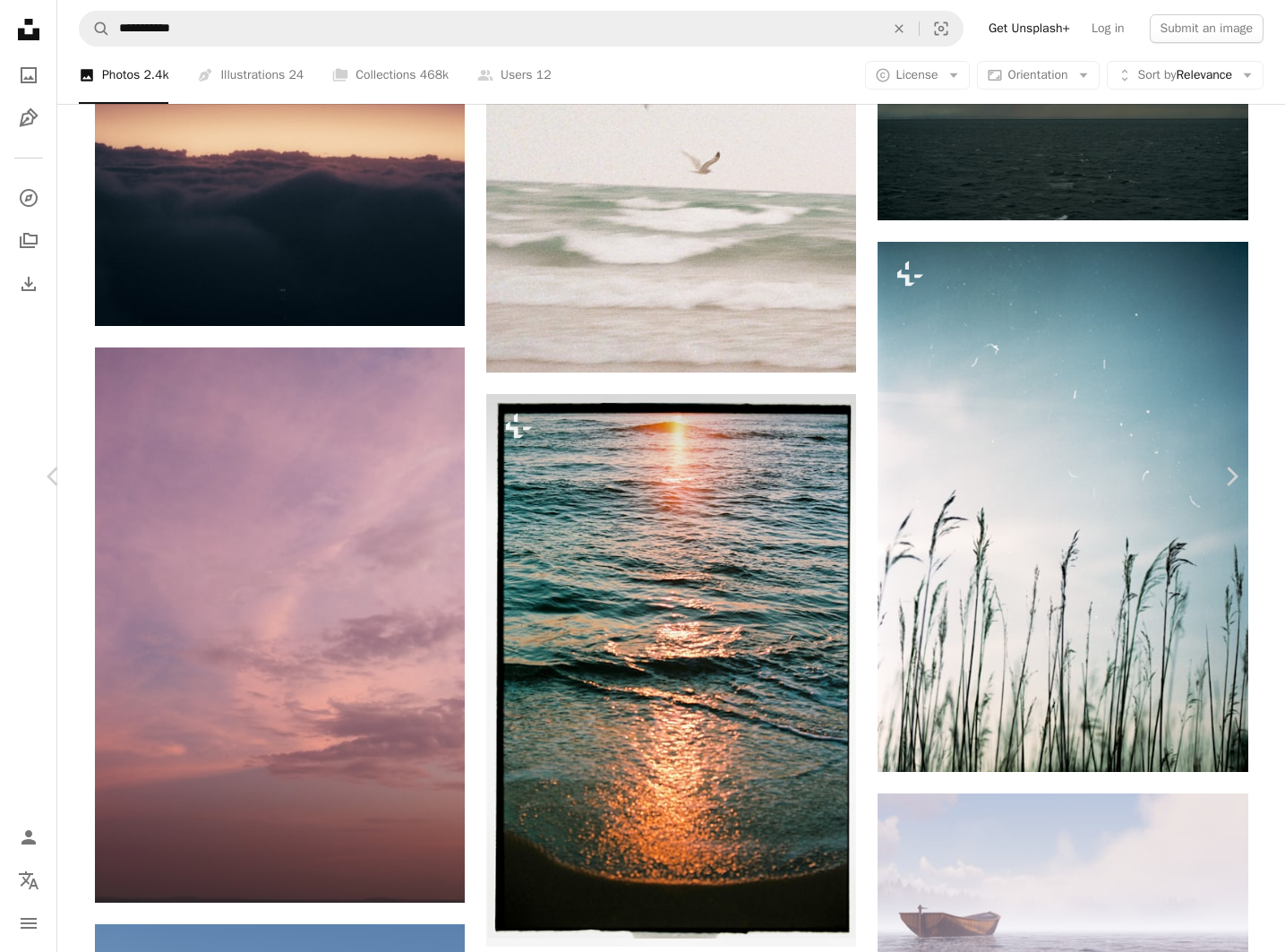 click at bounding box center (635, 5353) 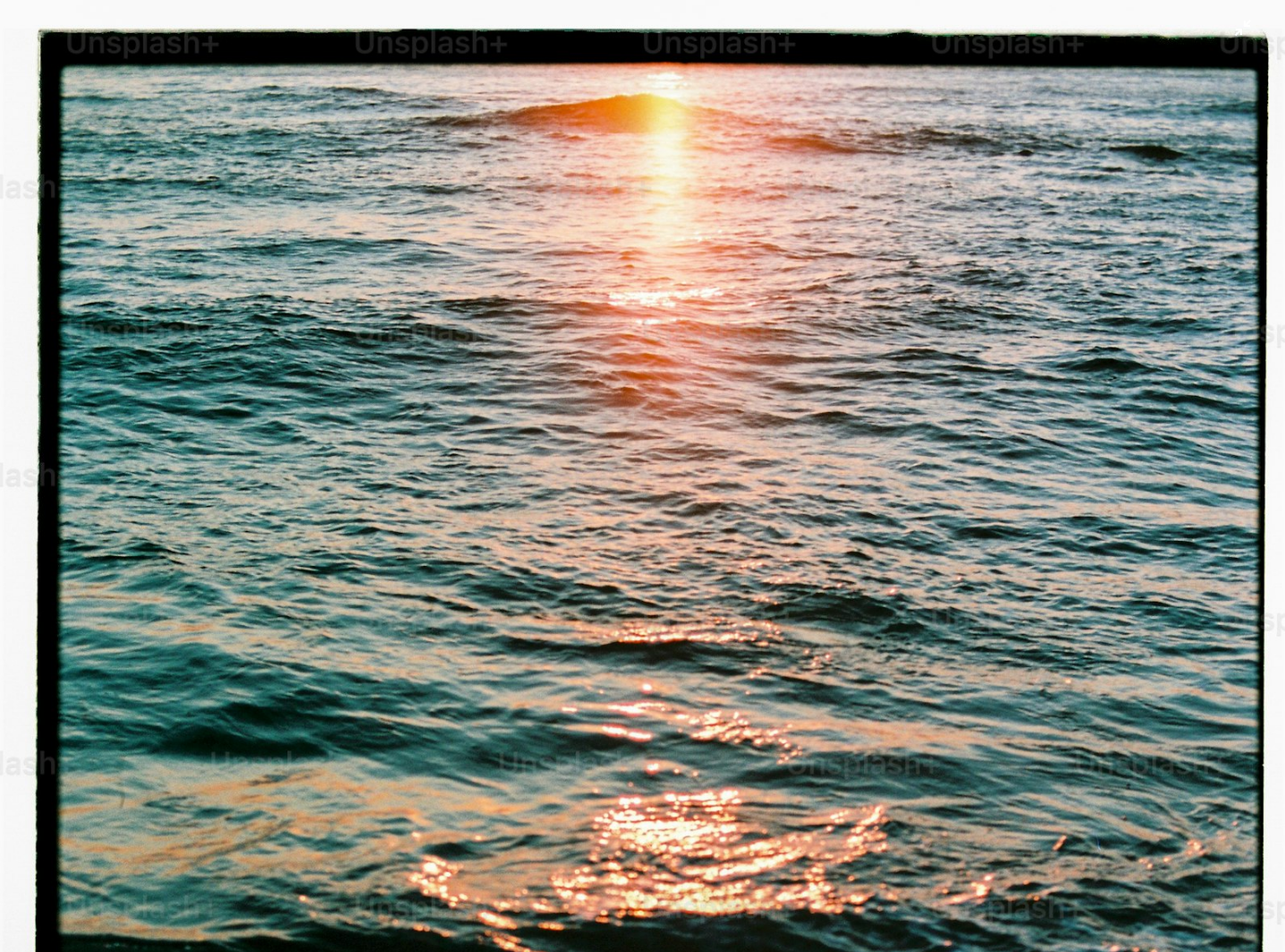 scroll, scrollTop: 484, scrollLeft: 0, axis: vertical 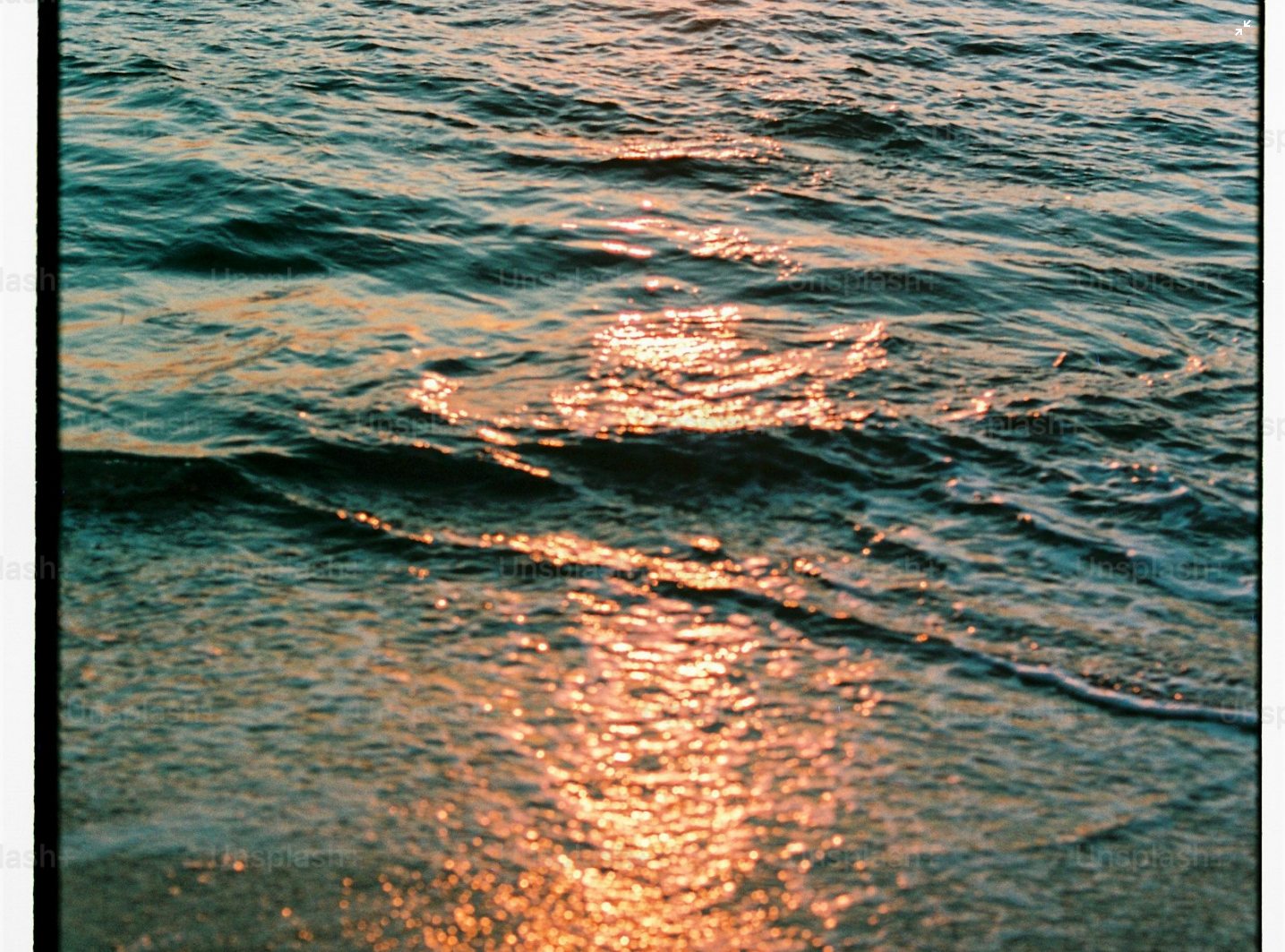 click at bounding box center [642, 475] 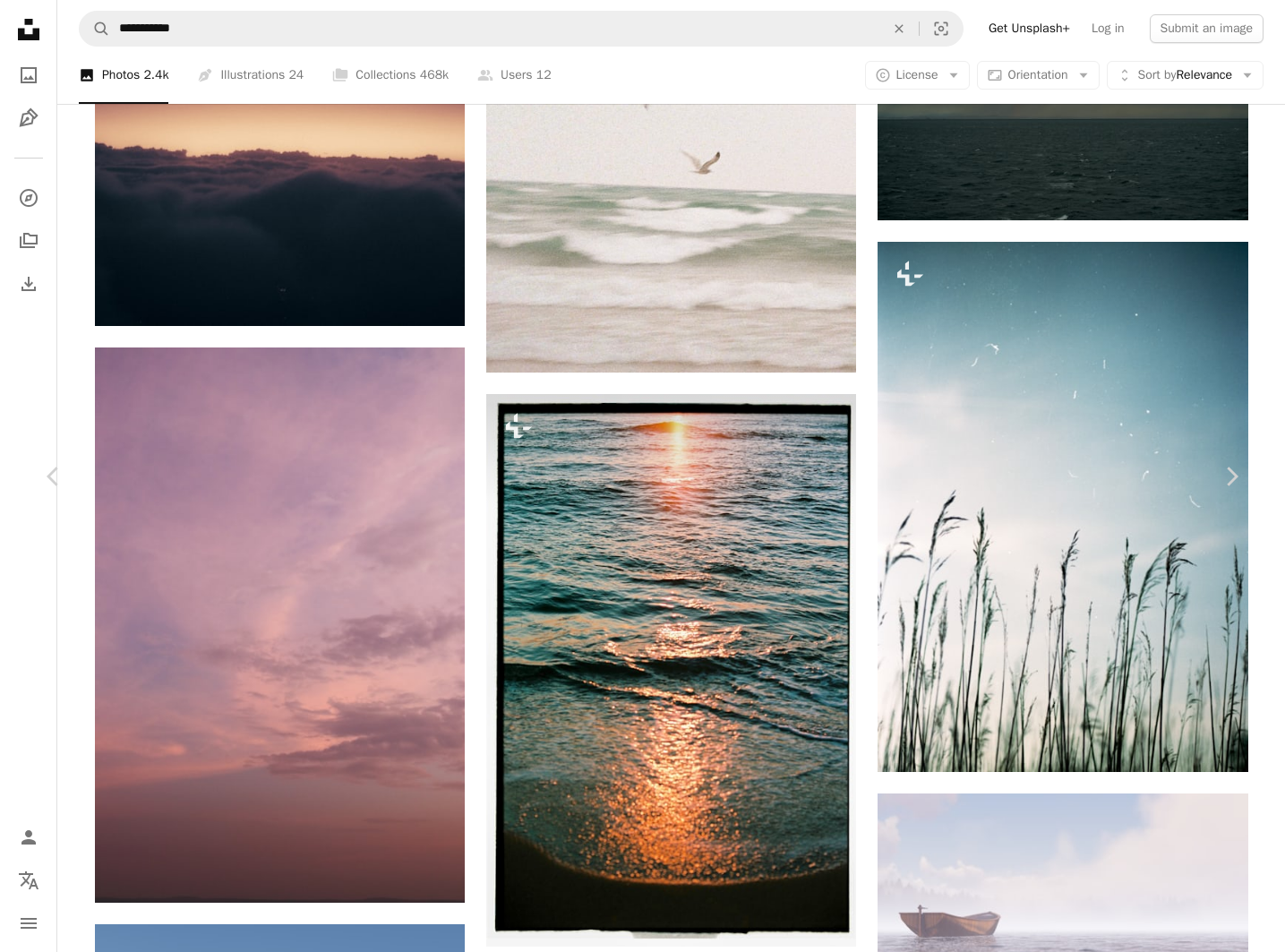 click on "An X shape" at bounding box center (18, 18) 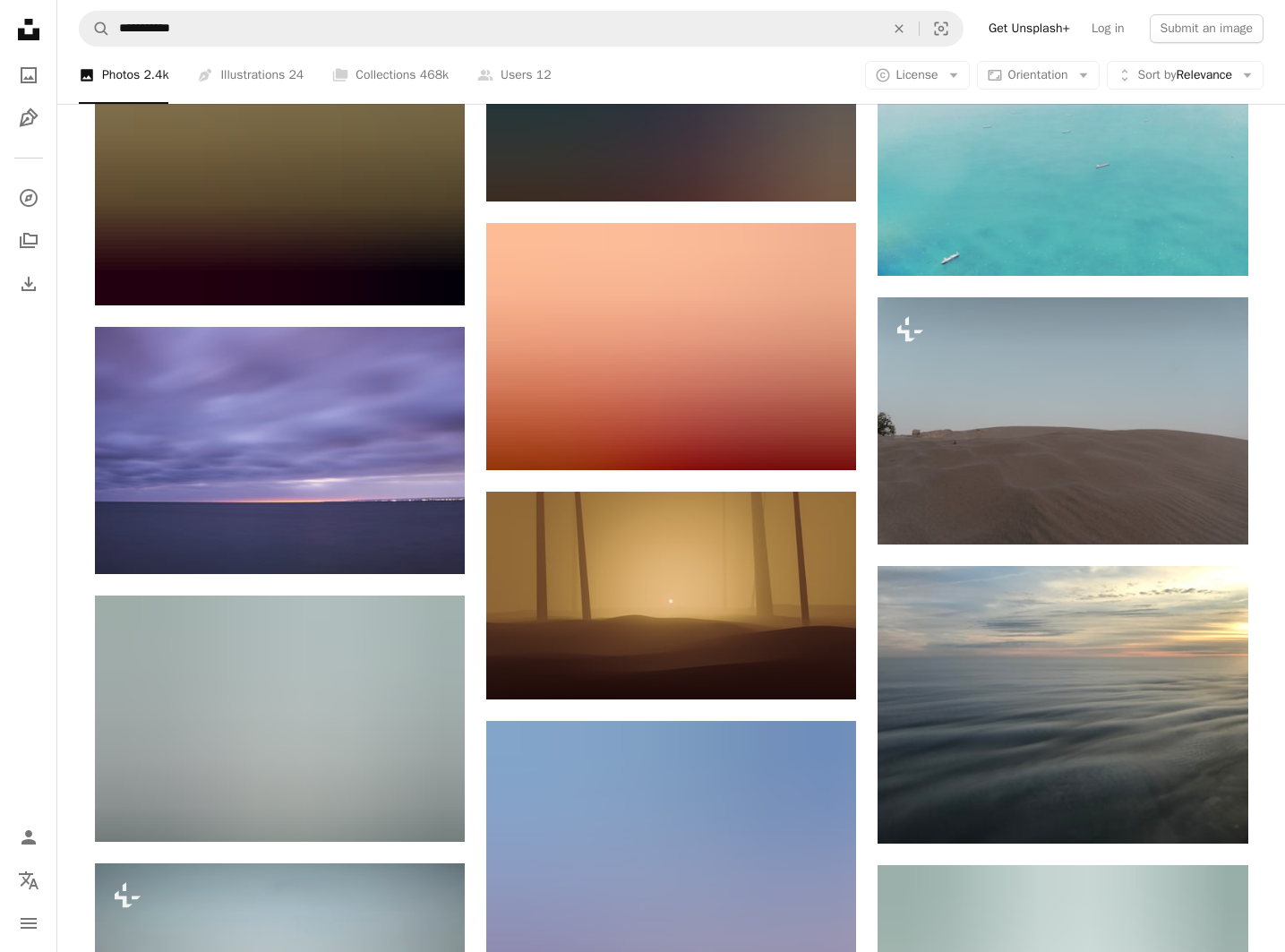 scroll, scrollTop: 89337, scrollLeft: 0, axis: vertical 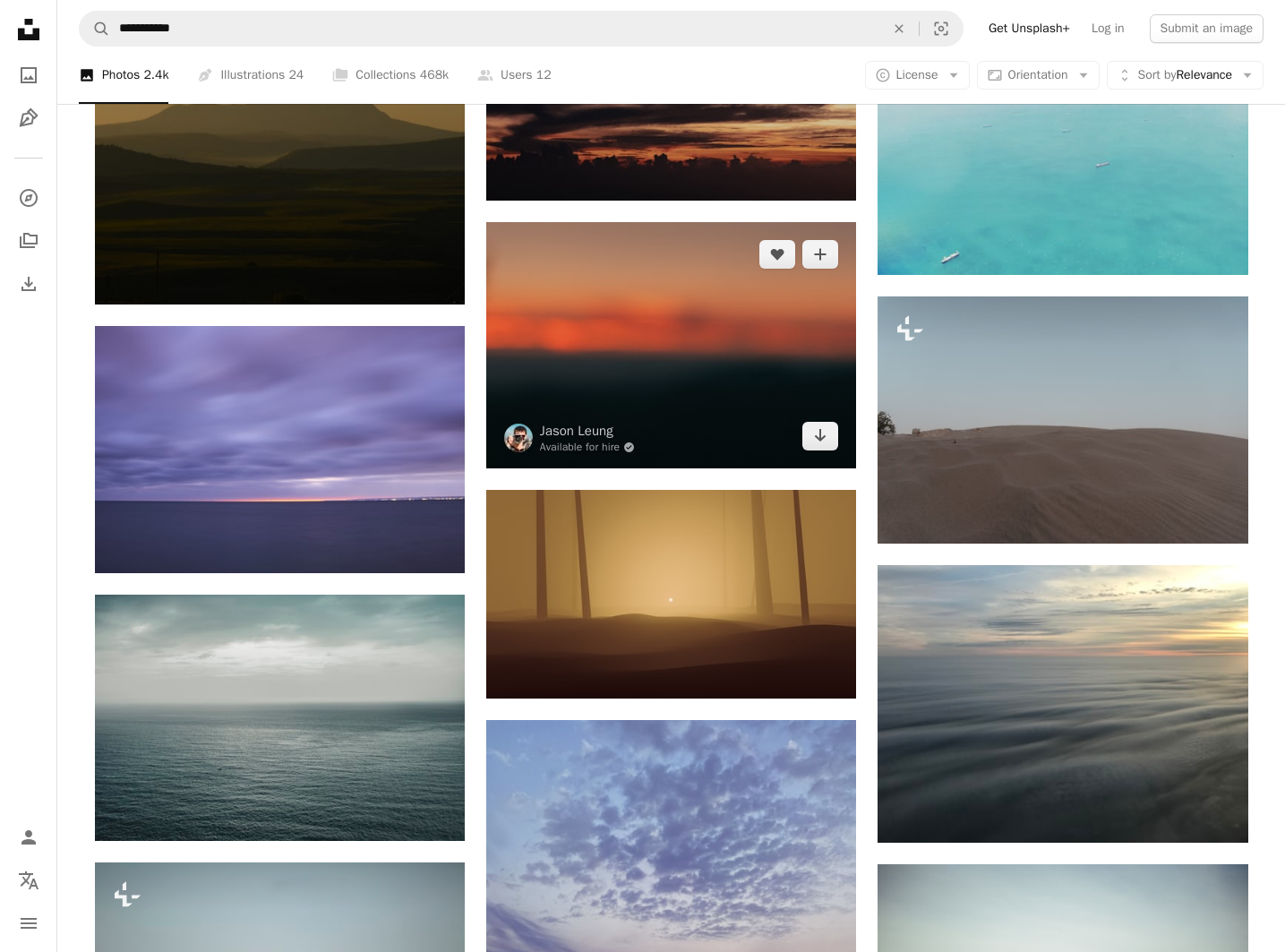 click at bounding box center (671, 345) 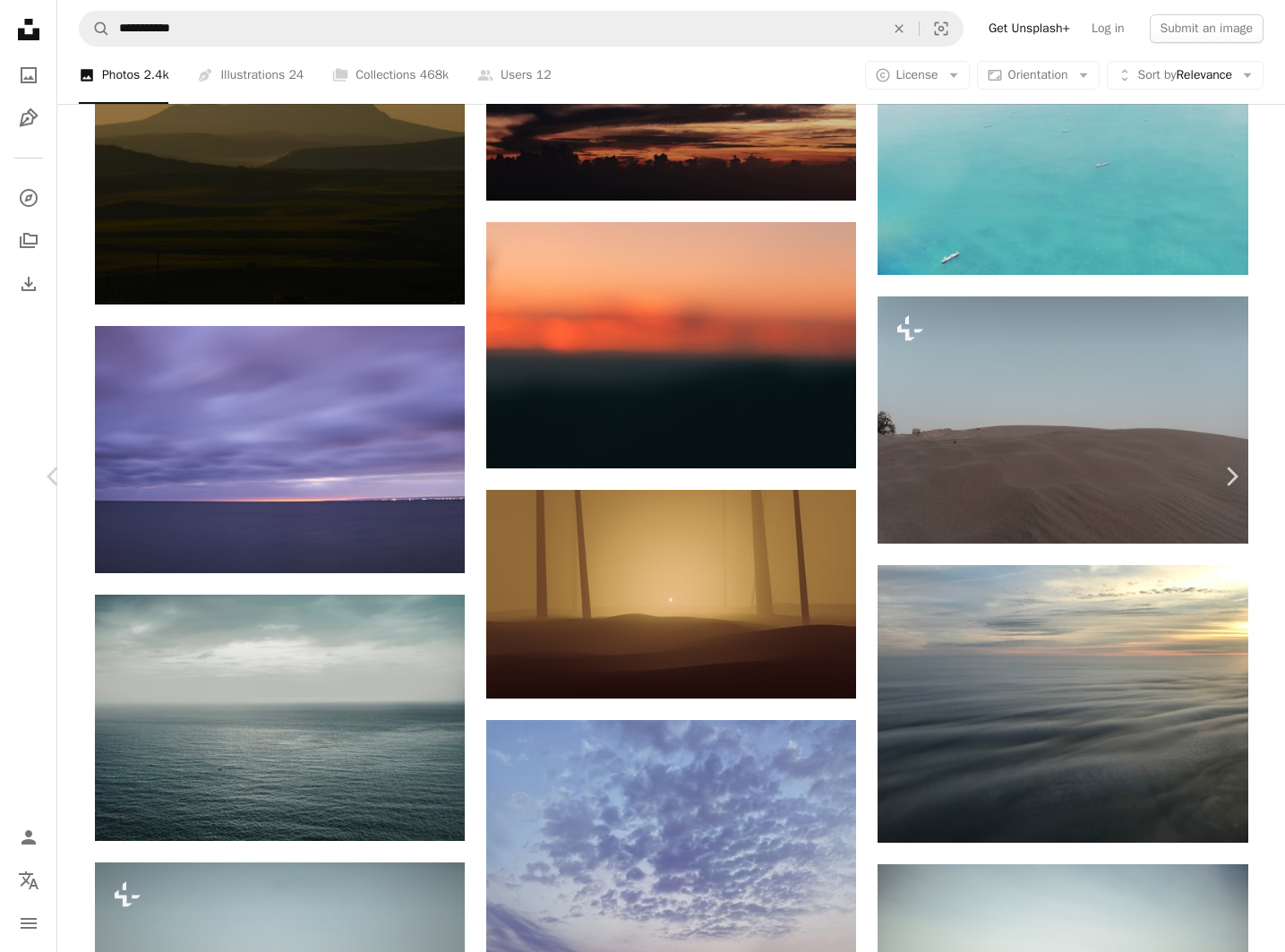 click at bounding box center [636, 5265] 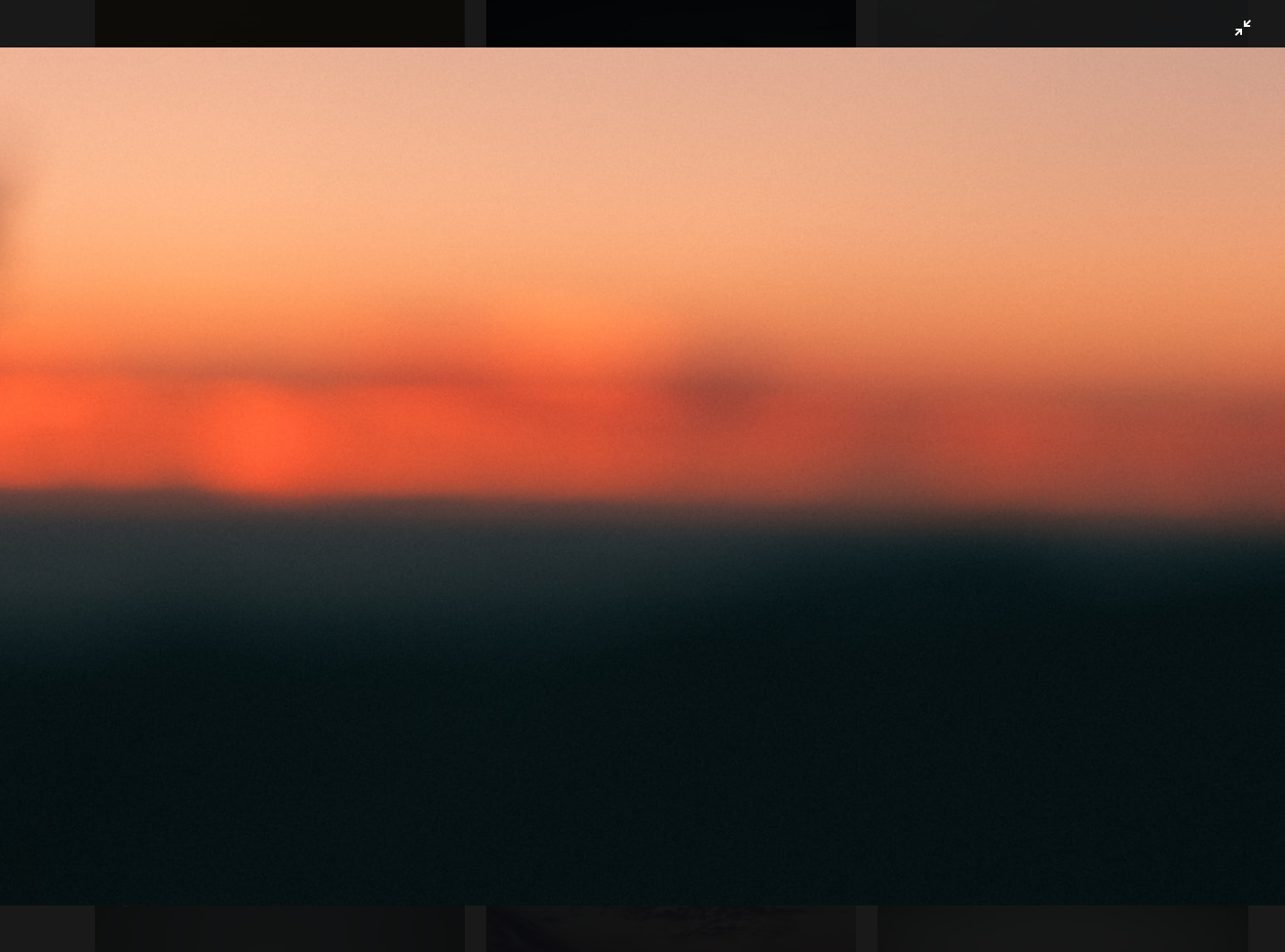 click at bounding box center [642, 476] 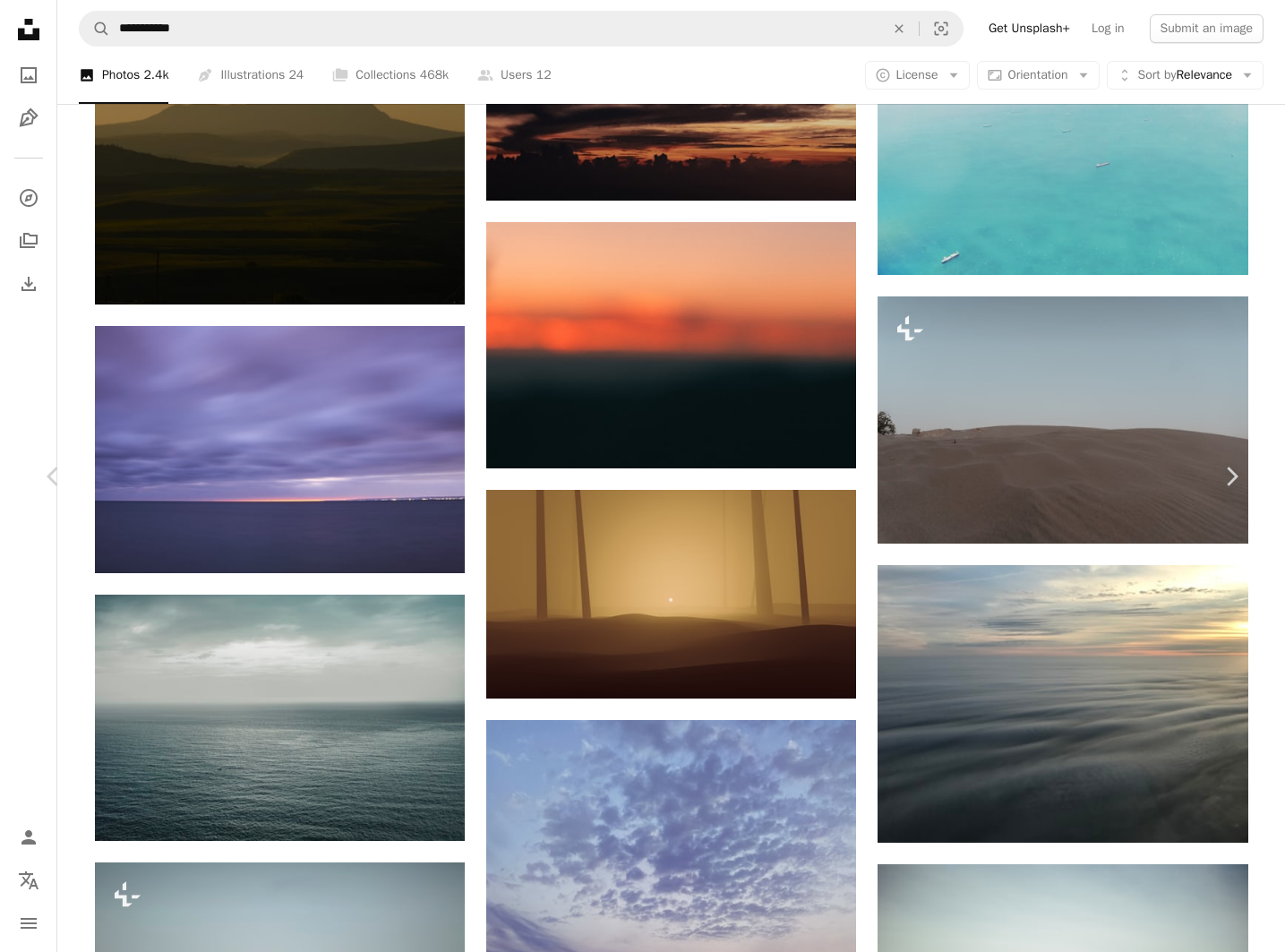 click on "An X shape" at bounding box center (18, 18) 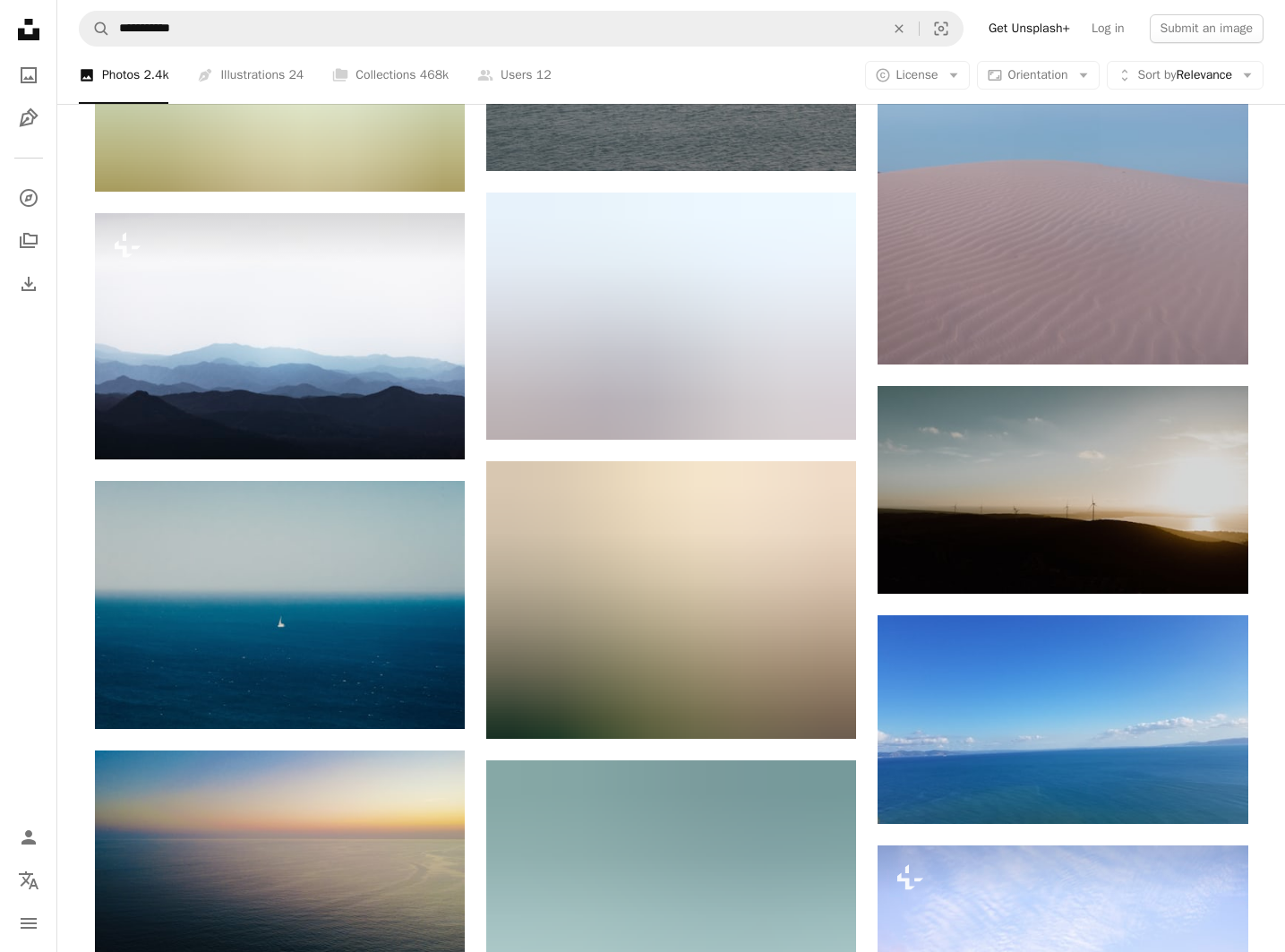 scroll, scrollTop: 99094, scrollLeft: 0, axis: vertical 